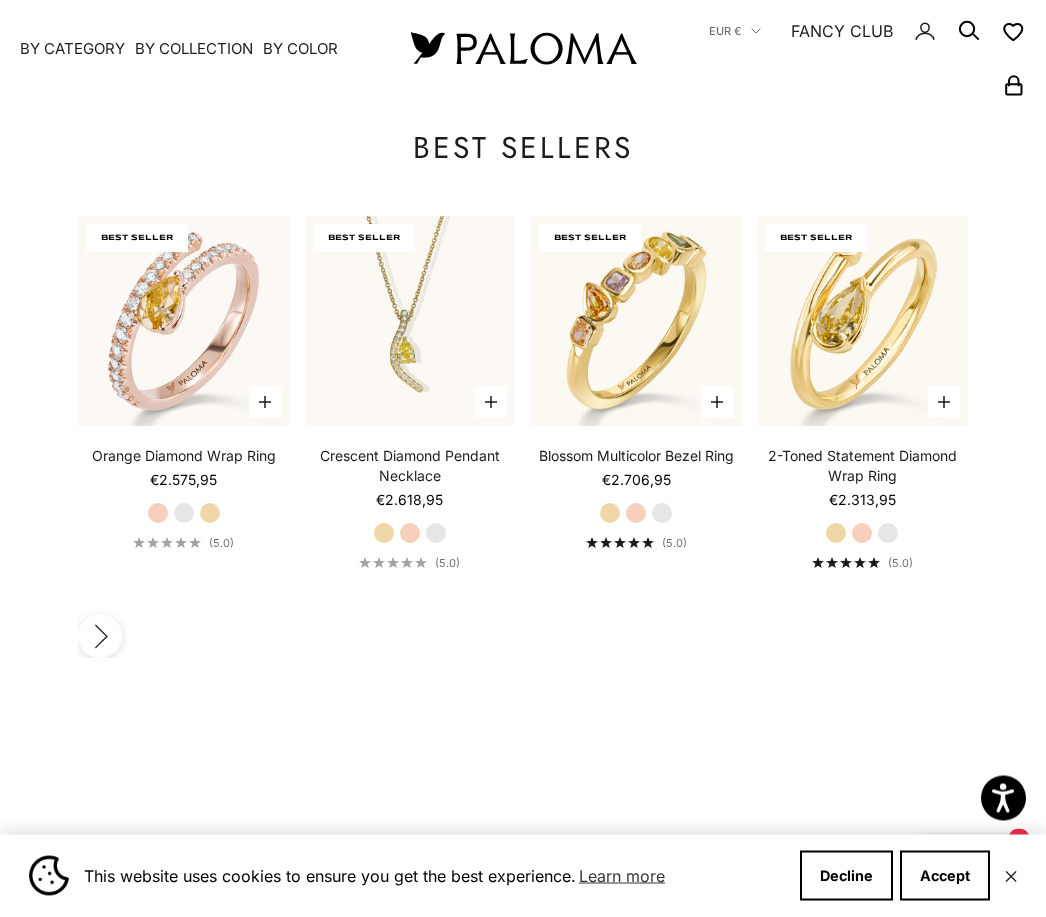 scroll, scrollTop: 2946, scrollLeft: 0, axis: vertical 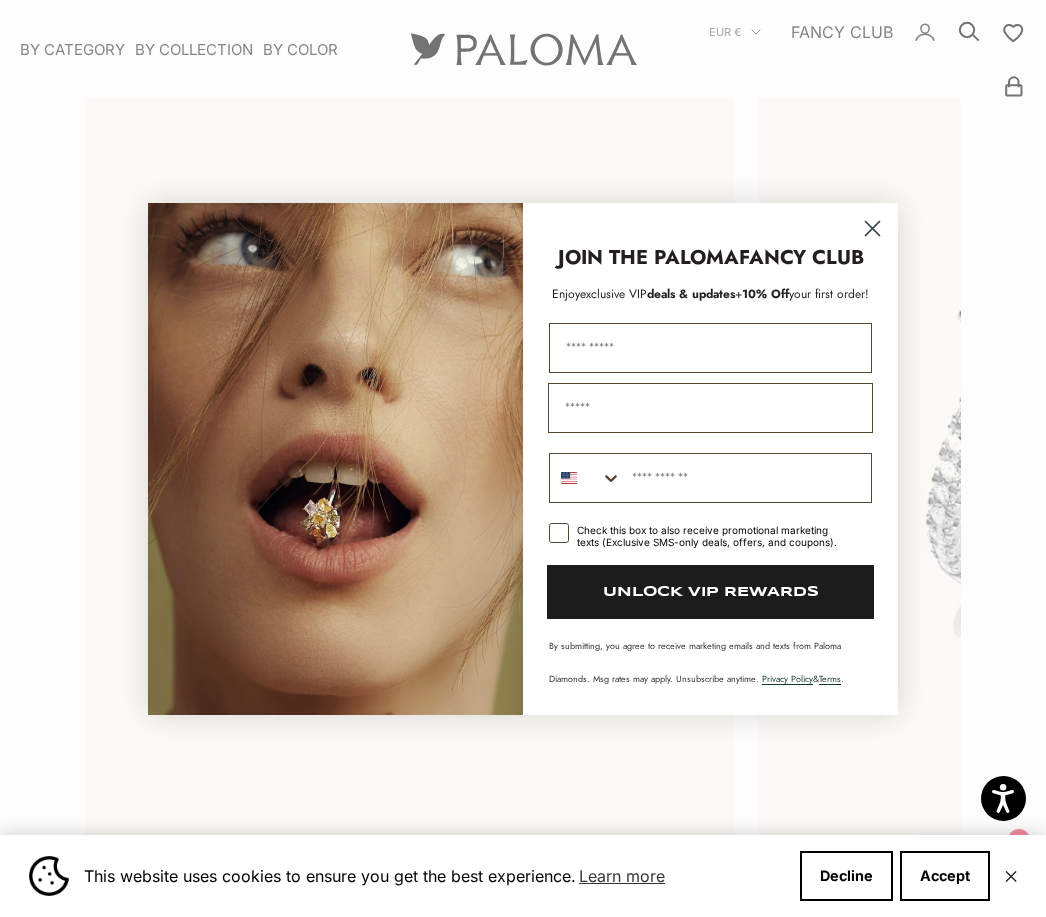 click 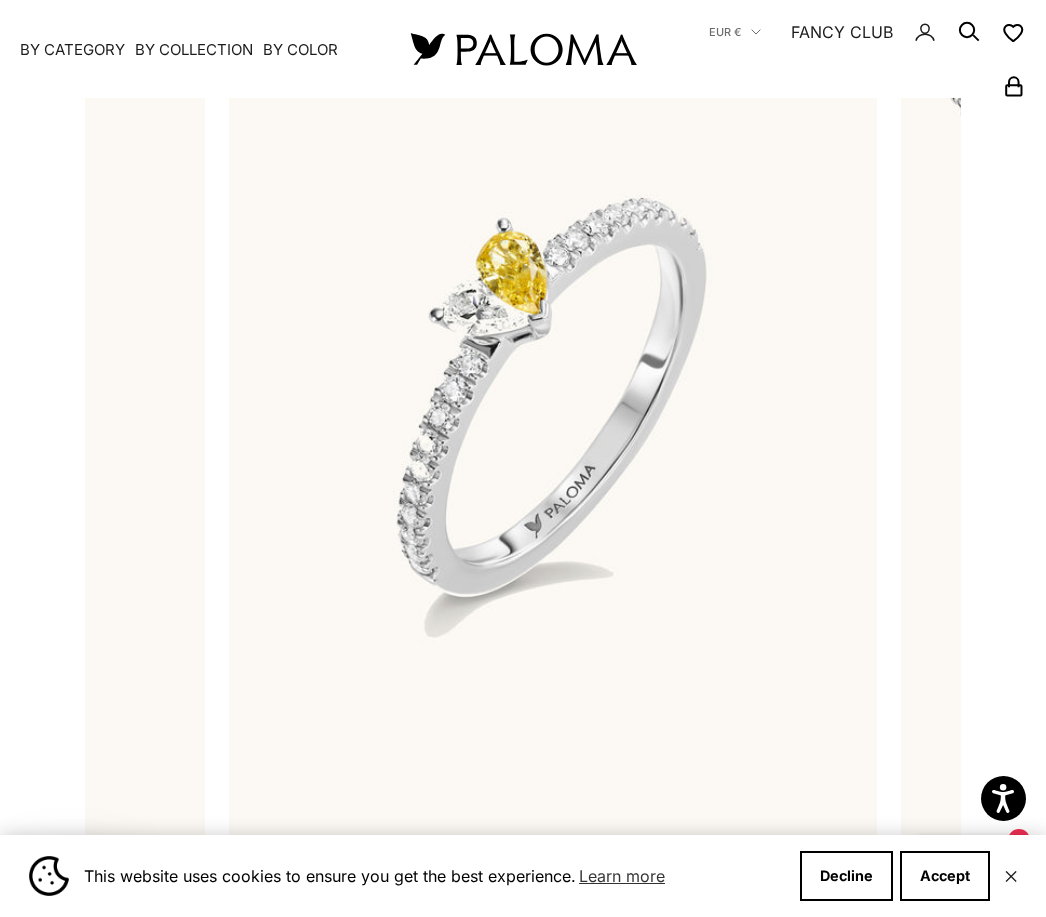scroll, scrollTop: 0, scrollLeft: 545, axis: horizontal 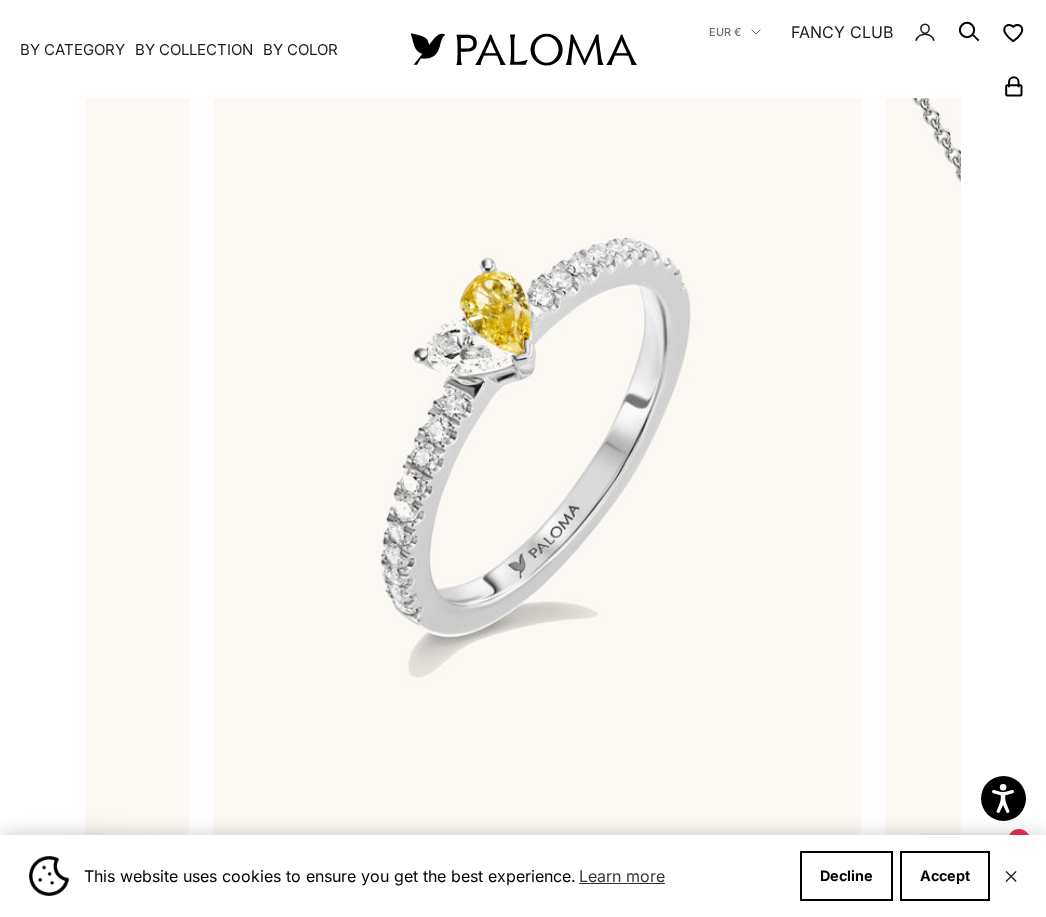click on "By Category" at bounding box center [72, 49] 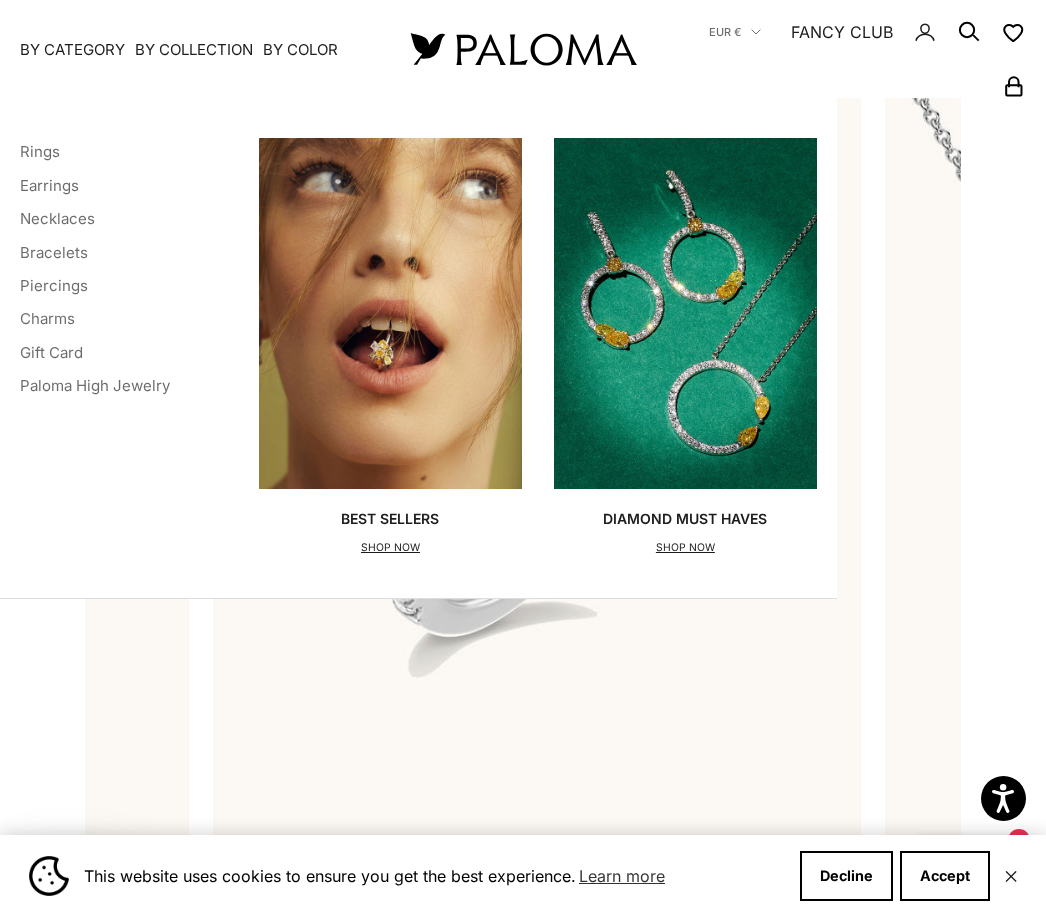 click on "Rings" at bounding box center (40, 151) 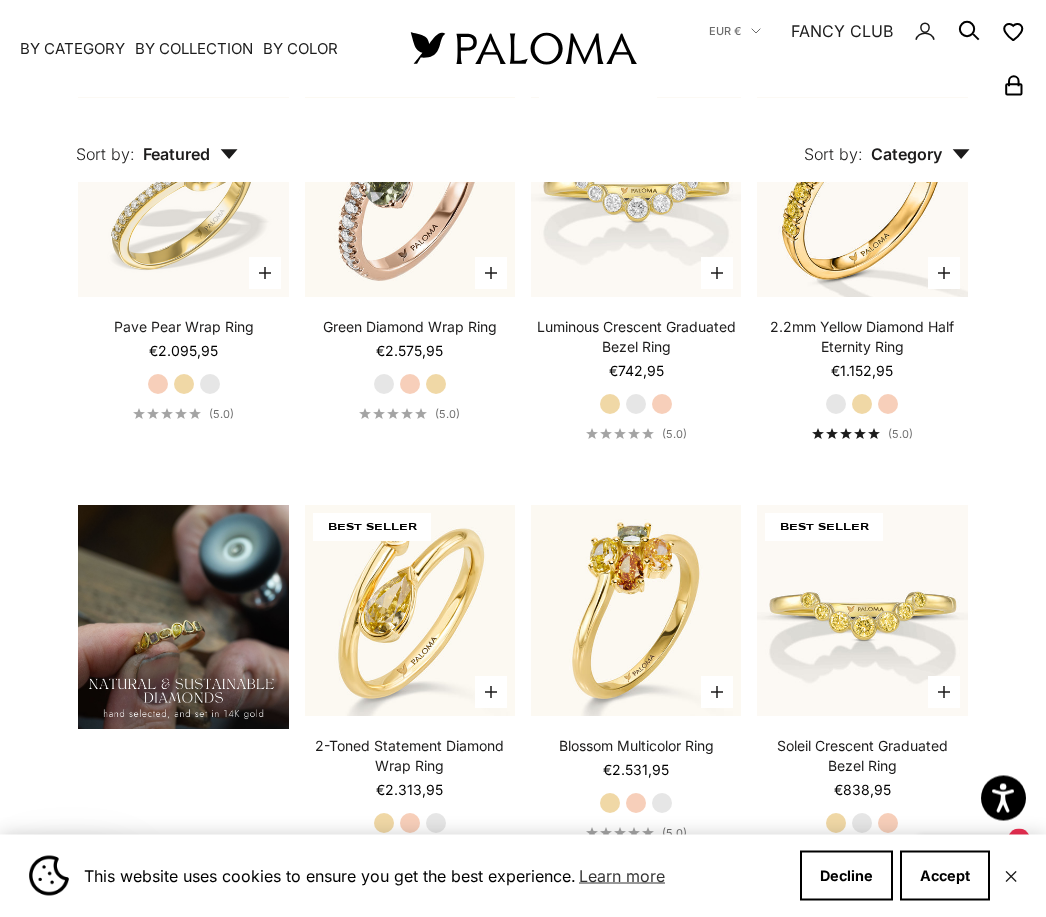 scroll, scrollTop: 1062, scrollLeft: 0, axis: vertical 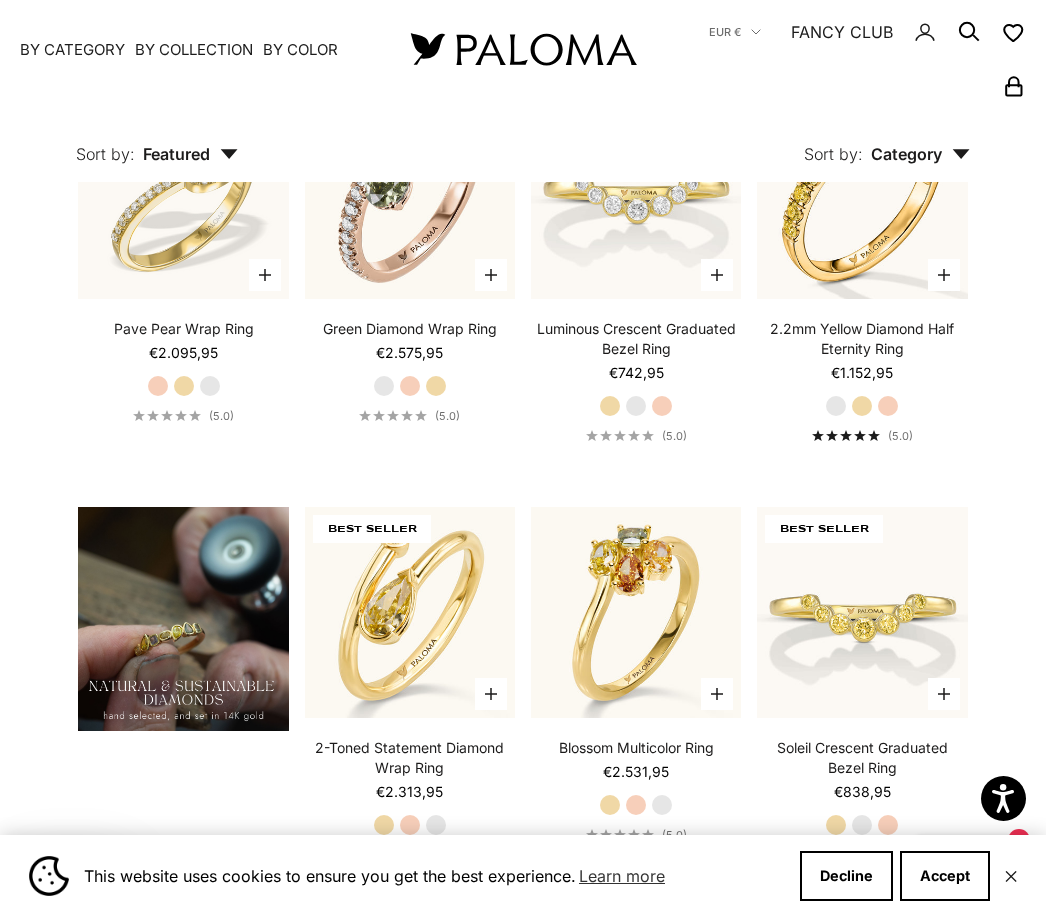 click on "BEST SELLER
Choose options
Blossom Multicolor Bezel Ring
Starting at €2.706,95
Yellow Gold
Rose Gold
White Gold
(5.0)
BEST SELLER
Choose options
Orange Diamond Wrap Ring
Starting at €2.575,95
Rose Gold
White Gold
Yellow Gold
(5.0)
Choose options
Yellow Diamond Pavé Signet Ring
Starting at €3.055,95
Yellow Gold
White Gold
Rose Gold
(5.0)
Choose options" at bounding box center (522, 475) 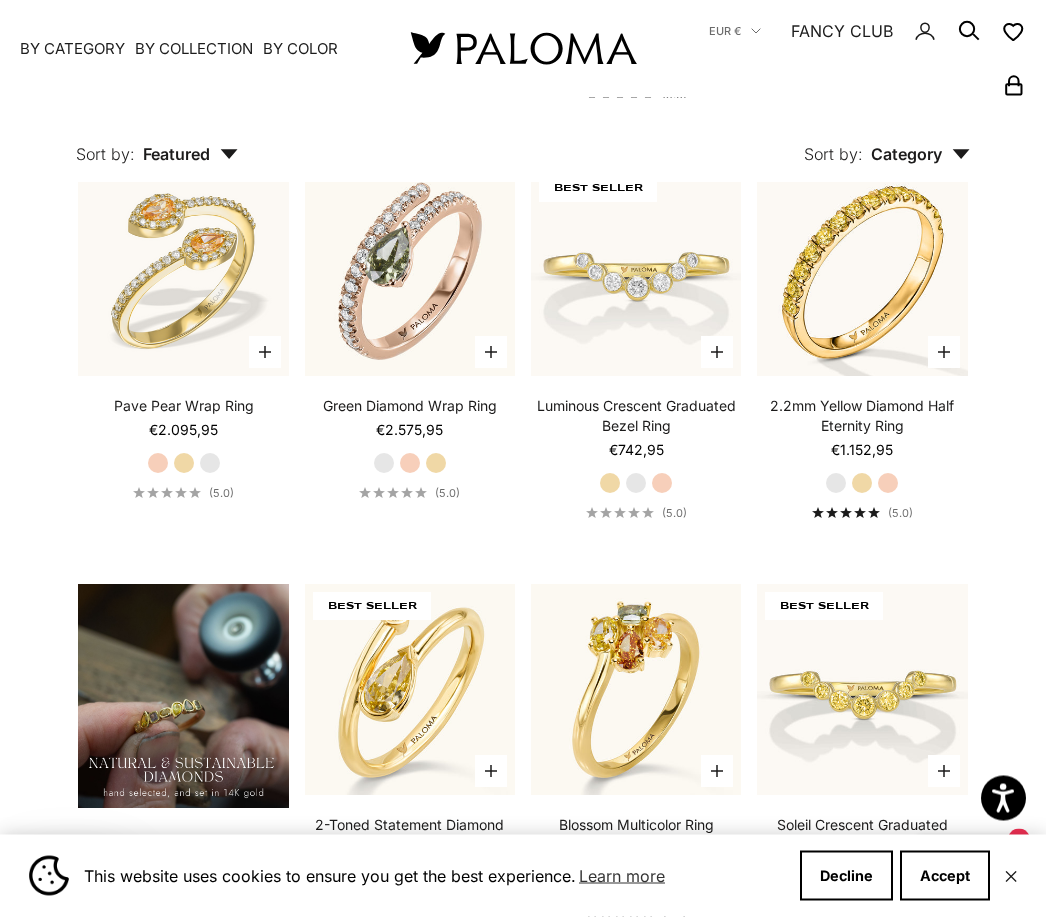 scroll, scrollTop: 985, scrollLeft: 0, axis: vertical 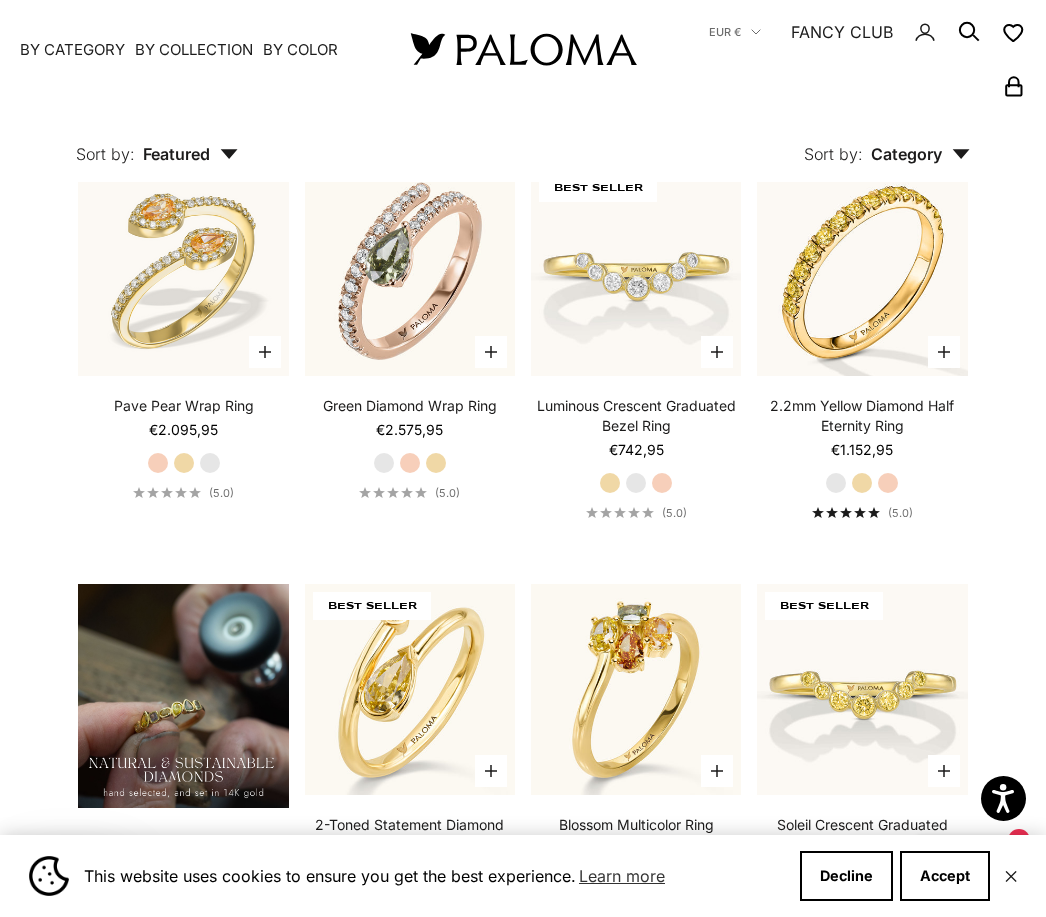 click on "Yellow Gold" at bounding box center [862, 483] 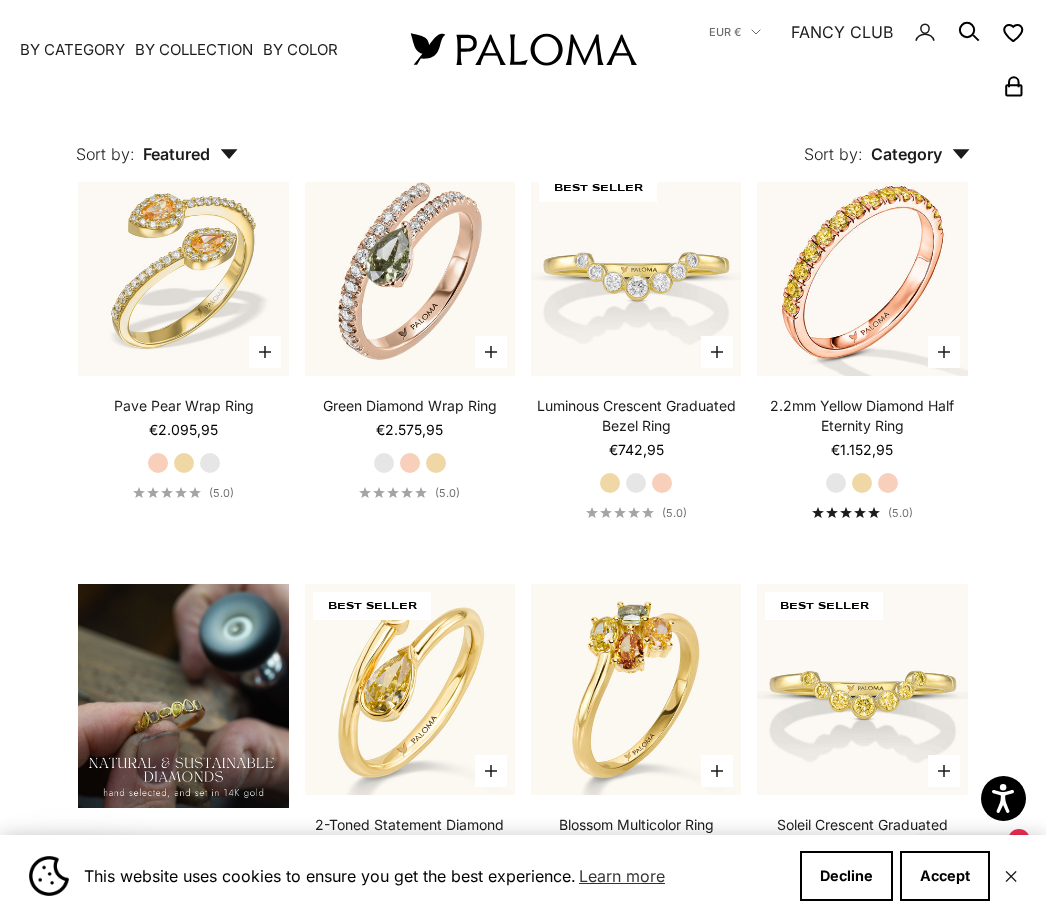 click on "White Gold" at bounding box center [836, 483] 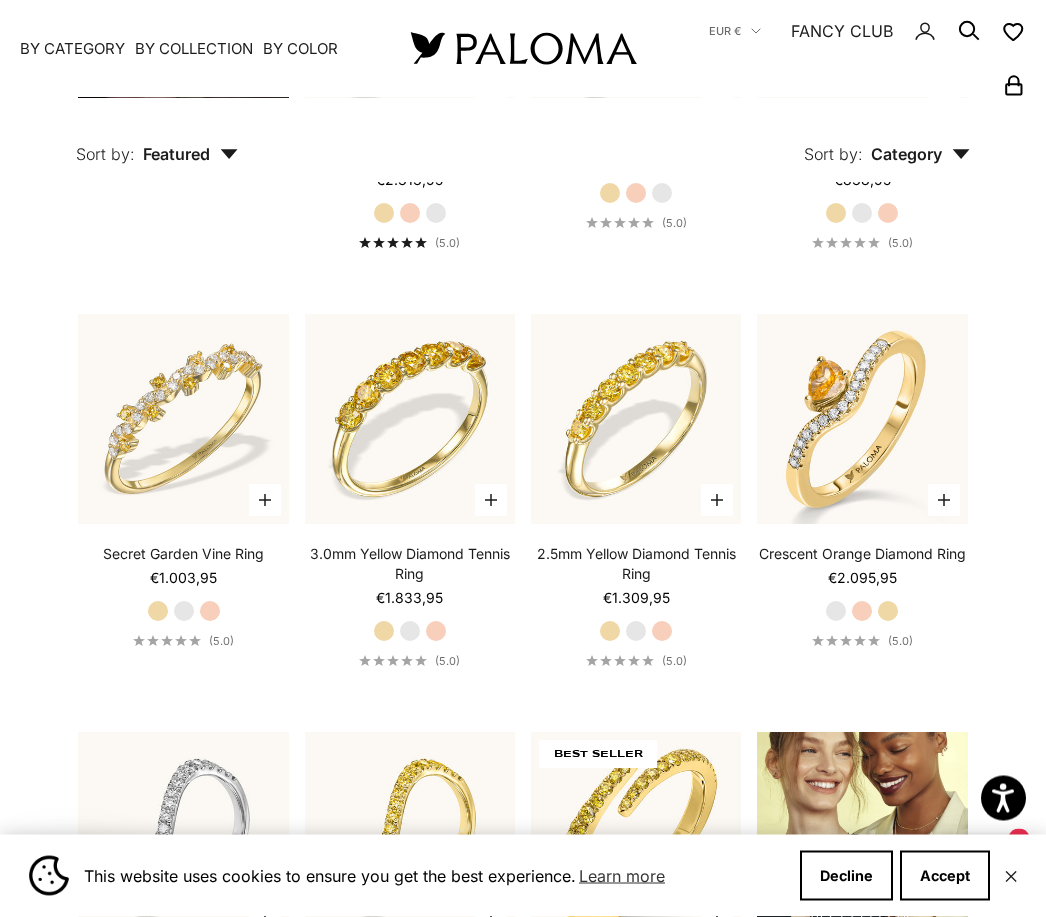 scroll, scrollTop: 1674, scrollLeft: 0, axis: vertical 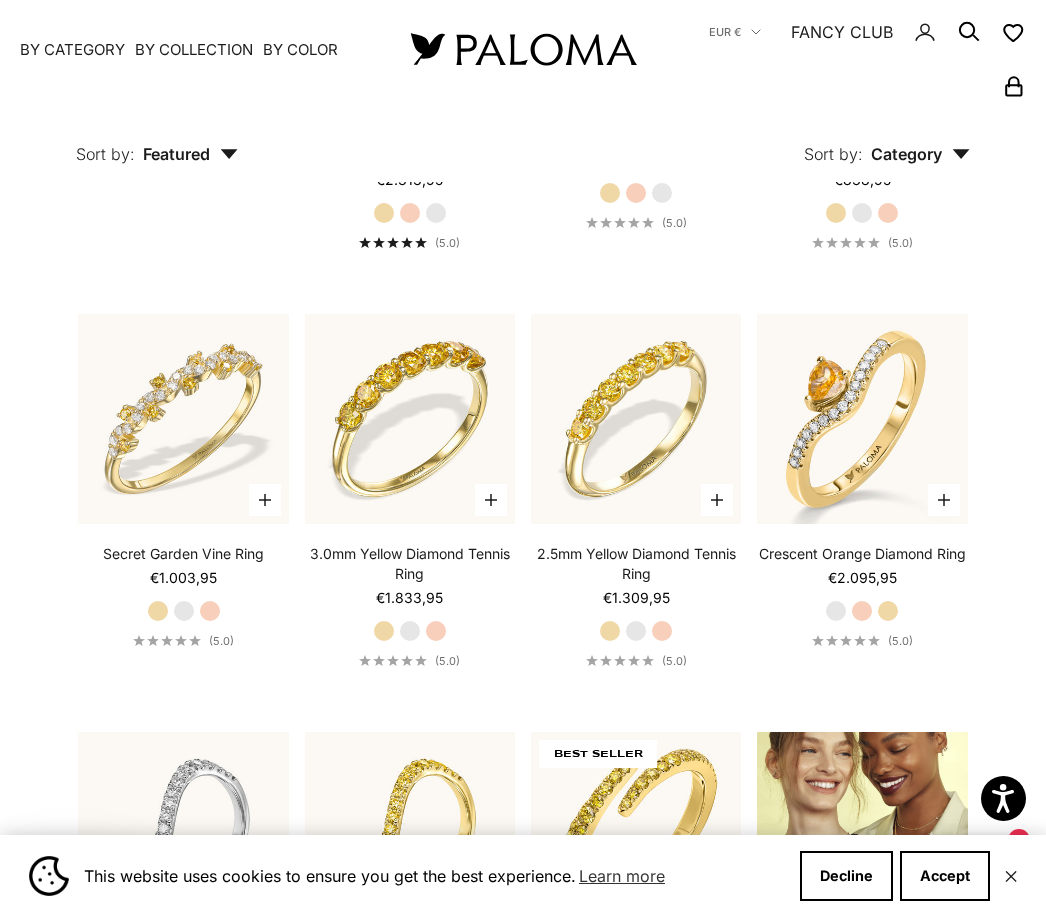 click on "White Gold" at bounding box center [636, 631] 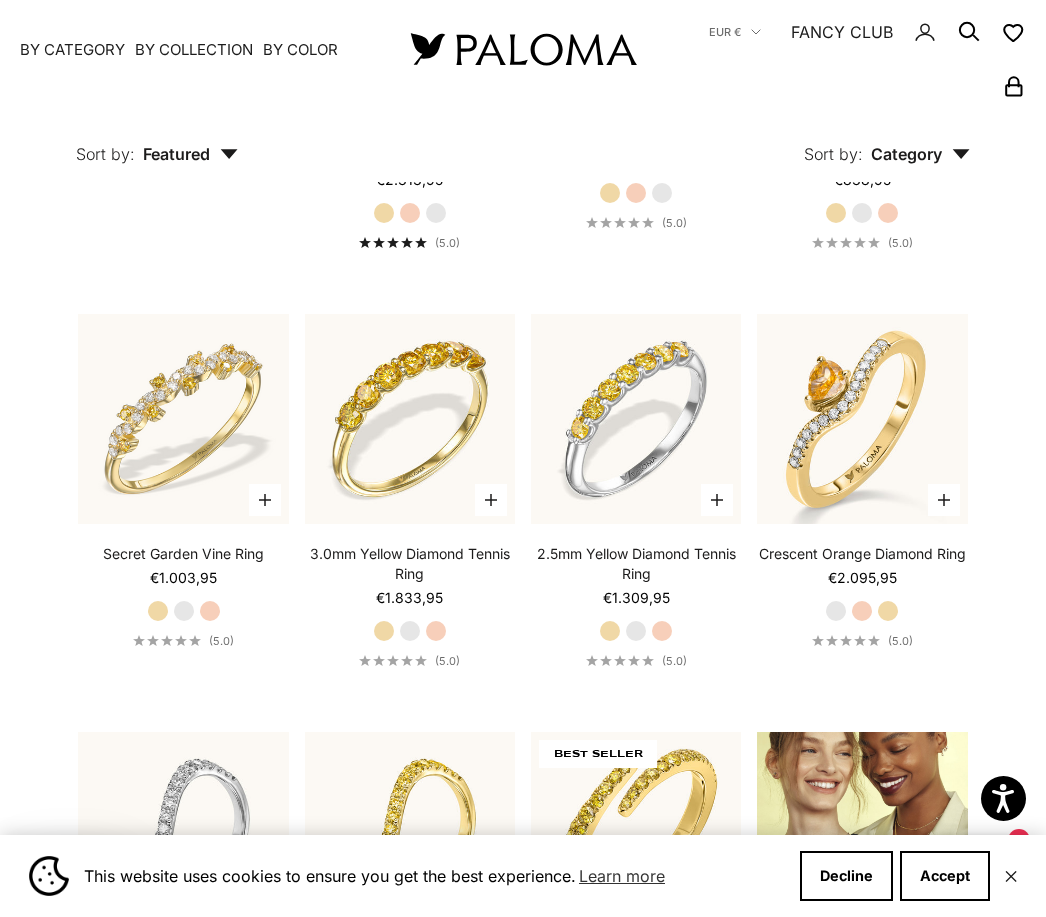 click on "Rose Gold" at bounding box center [662, 631] 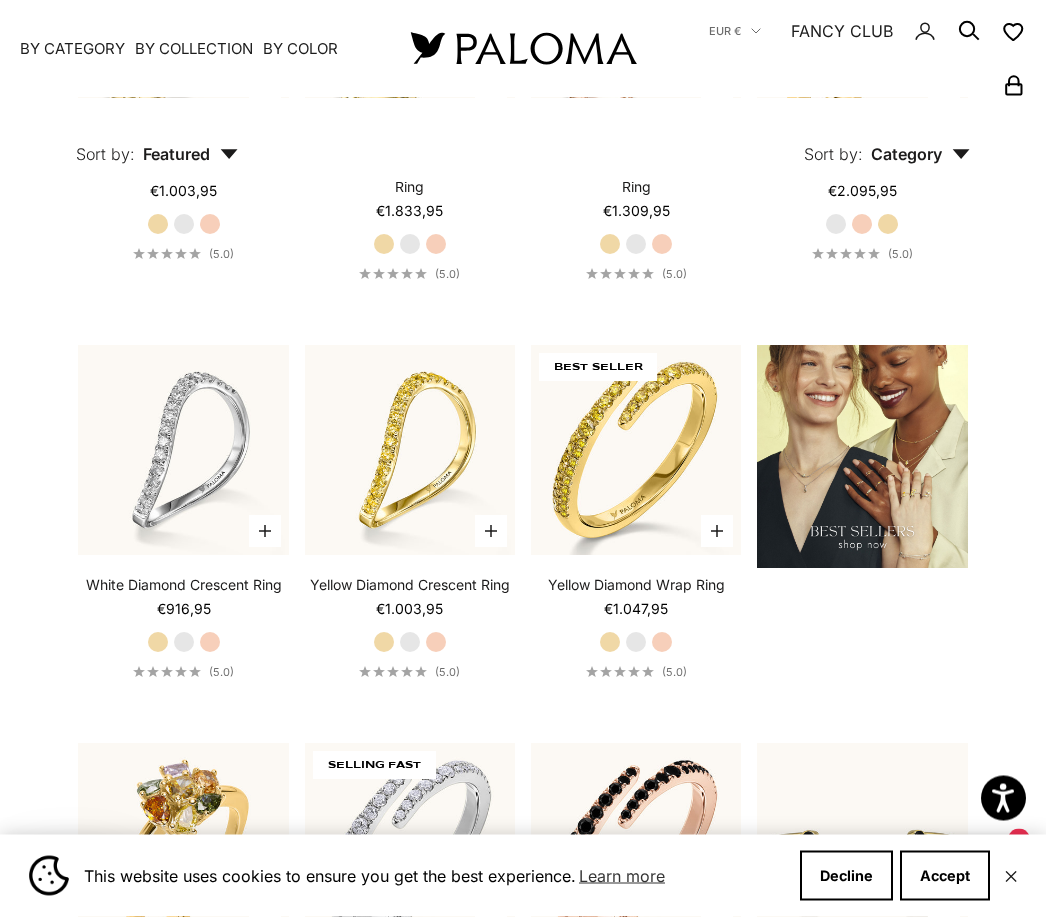 scroll, scrollTop: 2061, scrollLeft: 0, axis: vertical 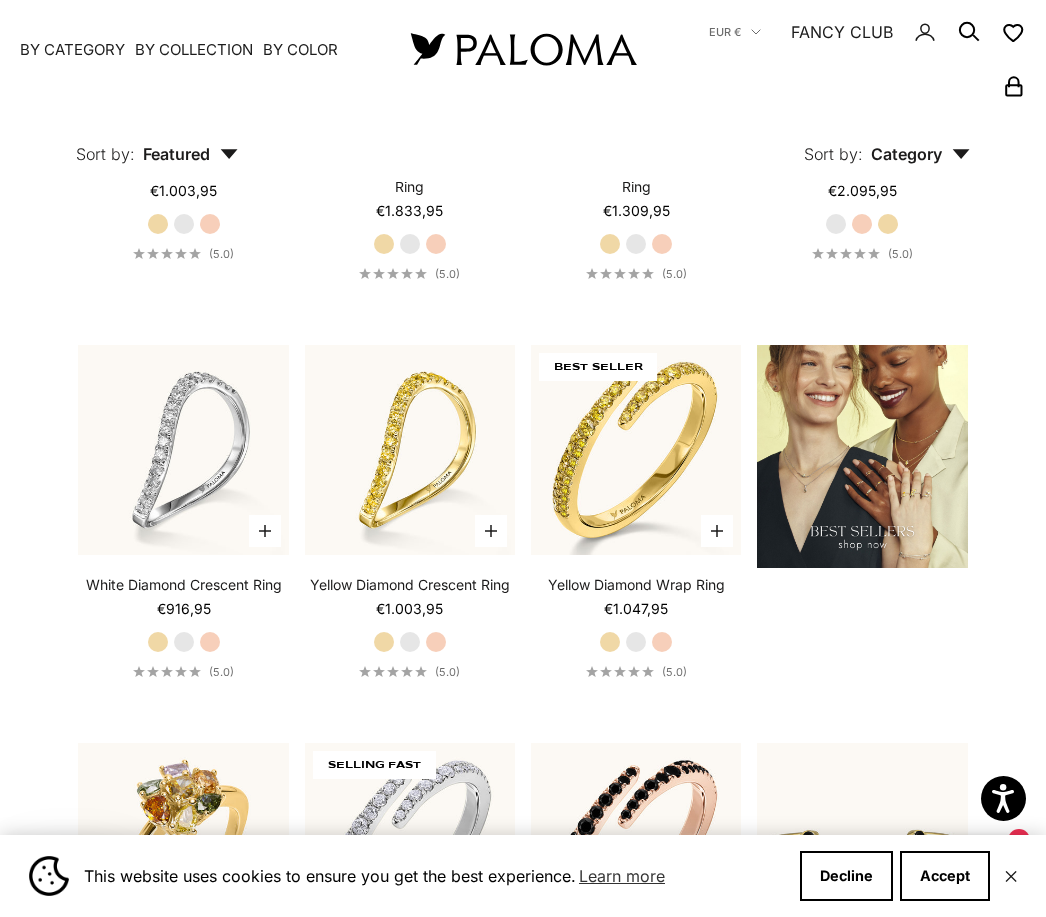 click at bounding box center (409, 449) 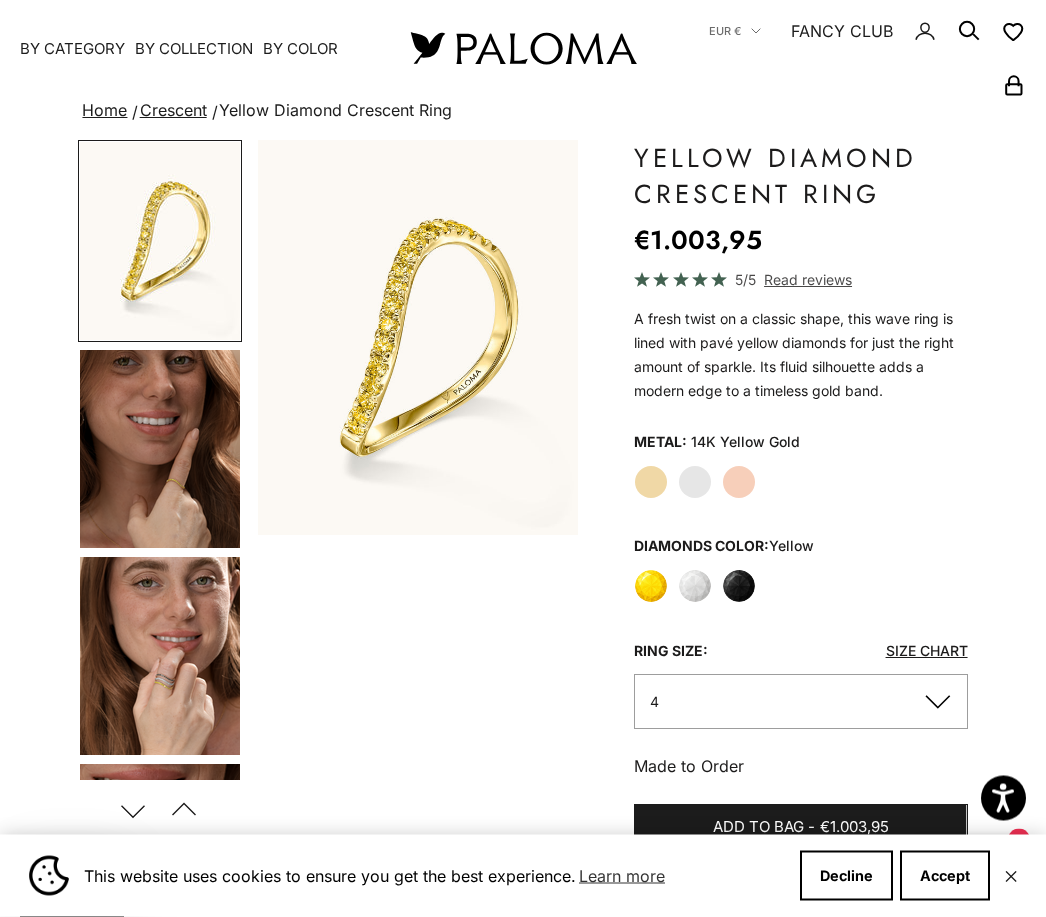 scroll, scrollTop: 112, scrollLeft: 0, axis: vertical 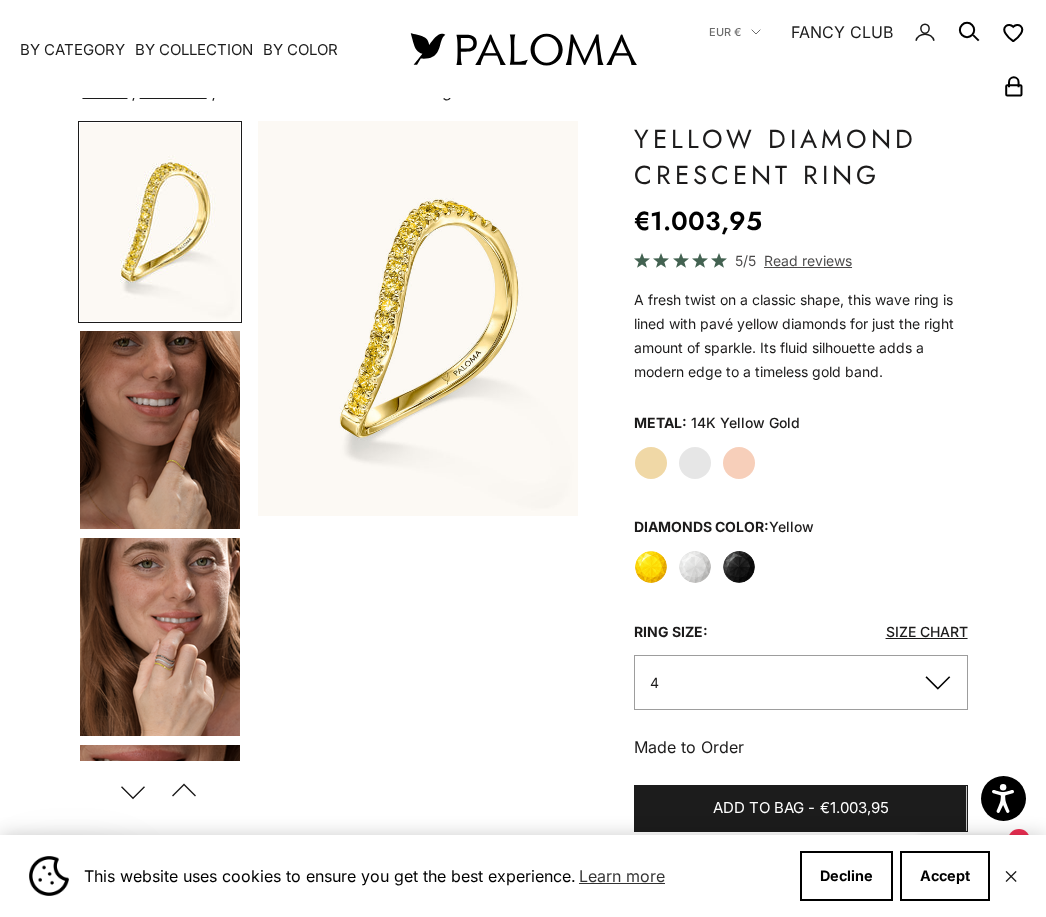 click at bounding box center [160, 430] 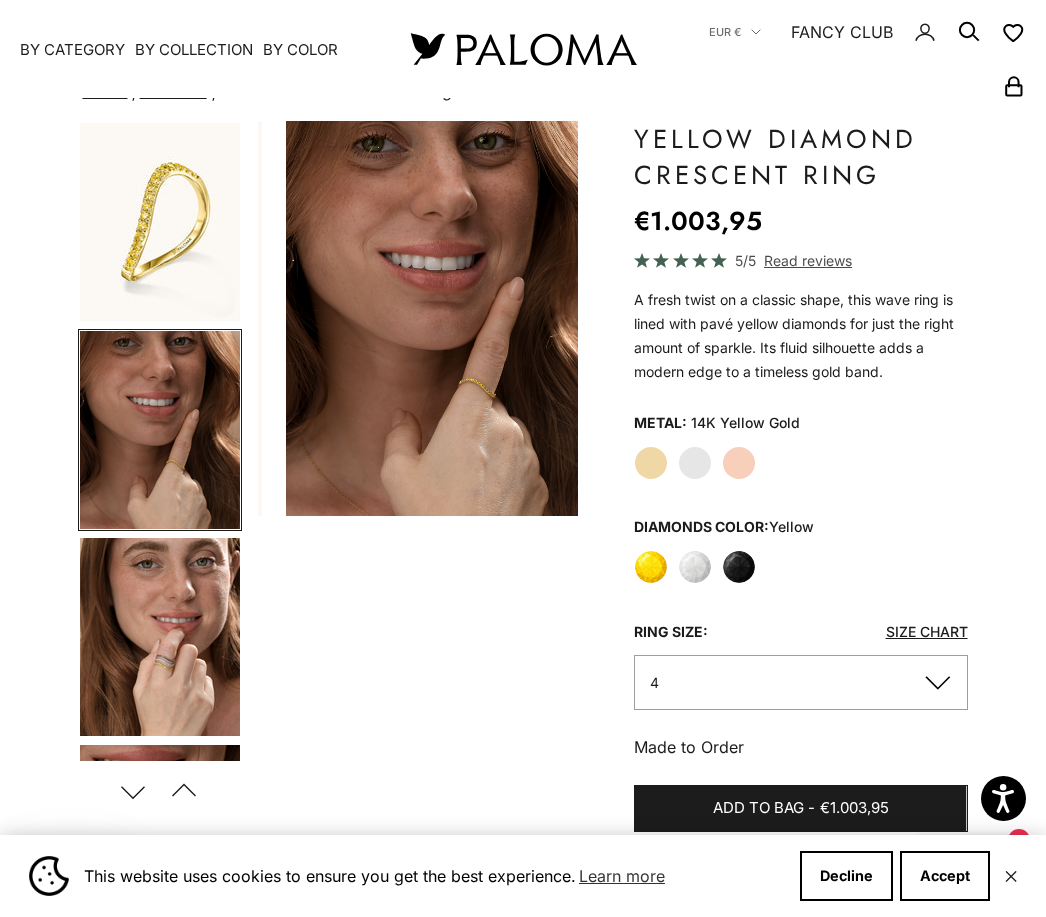 scroll, scrollTop: 0, scrollLeft: 344, axis: horizontal 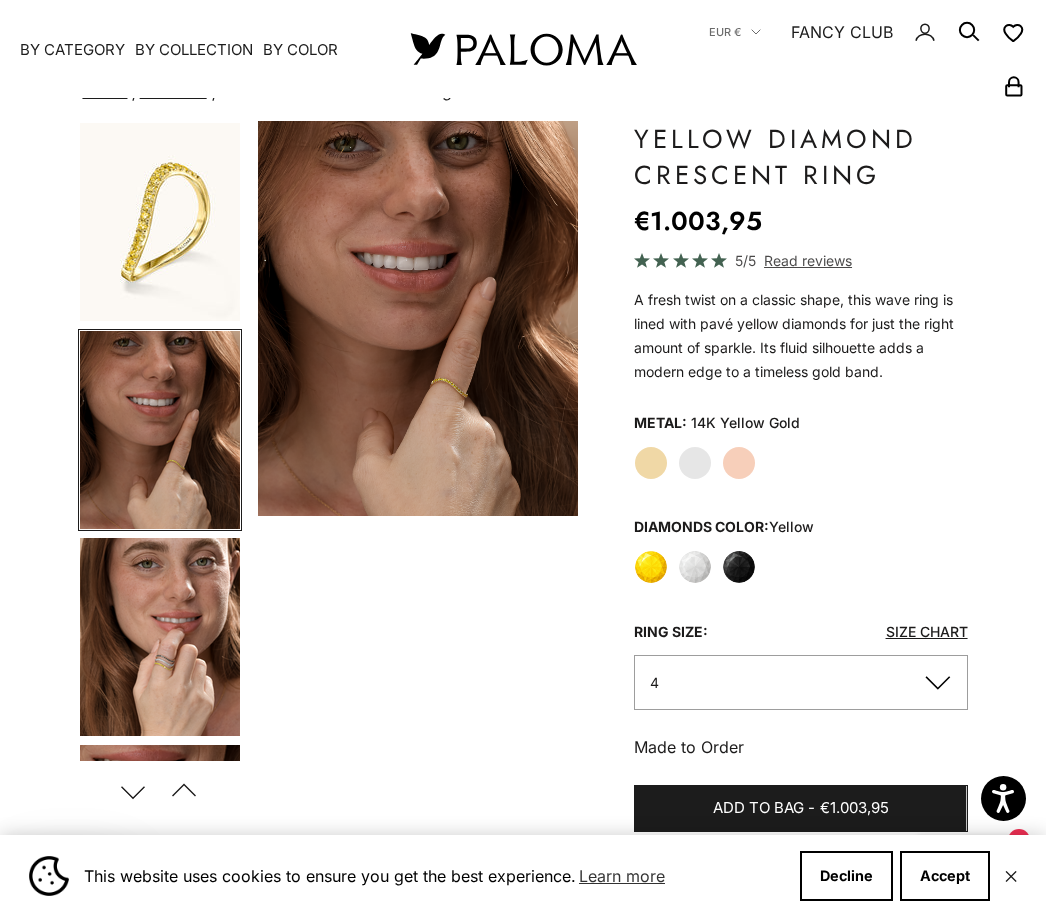 click at bounding box center (160, 637) 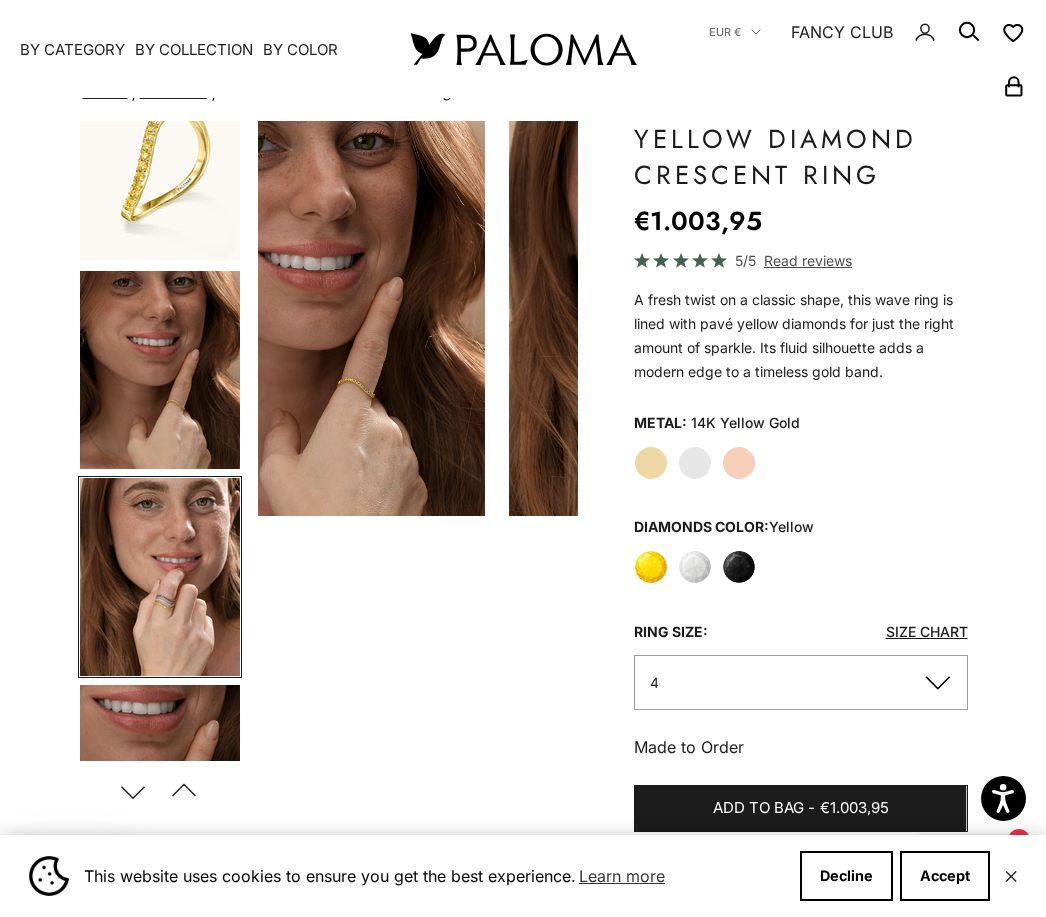 scroll, scrollTop: 169, scrollLeft: 0, axis: vertical 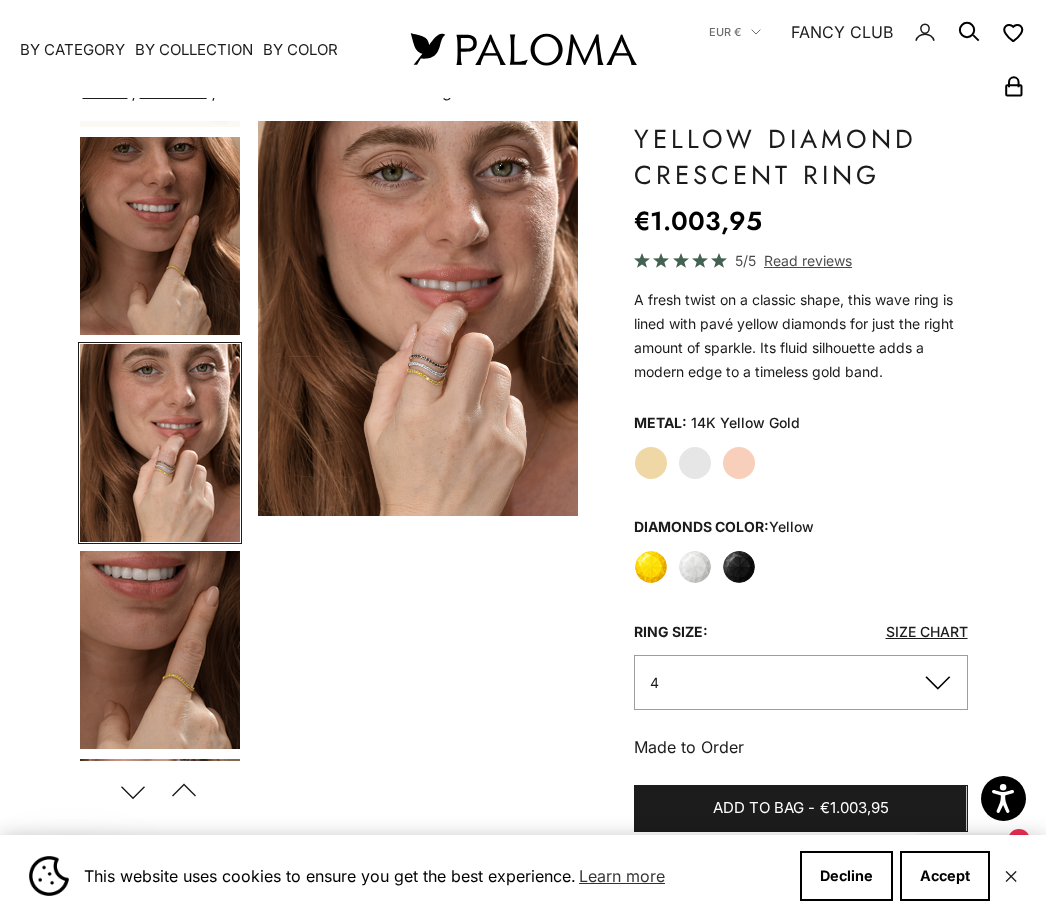 click at bounding box center (160, 650) 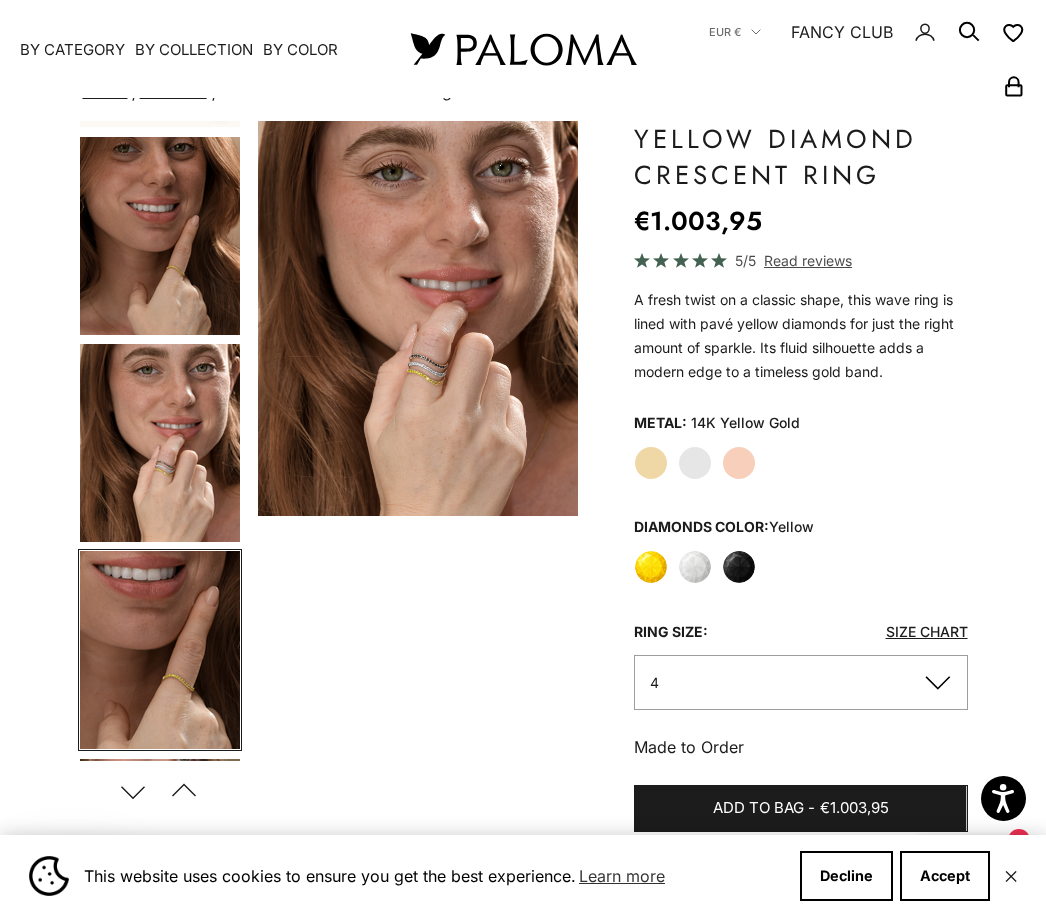 scroll, scrollTop: 373, scrollLeft: 0, axis: vertical 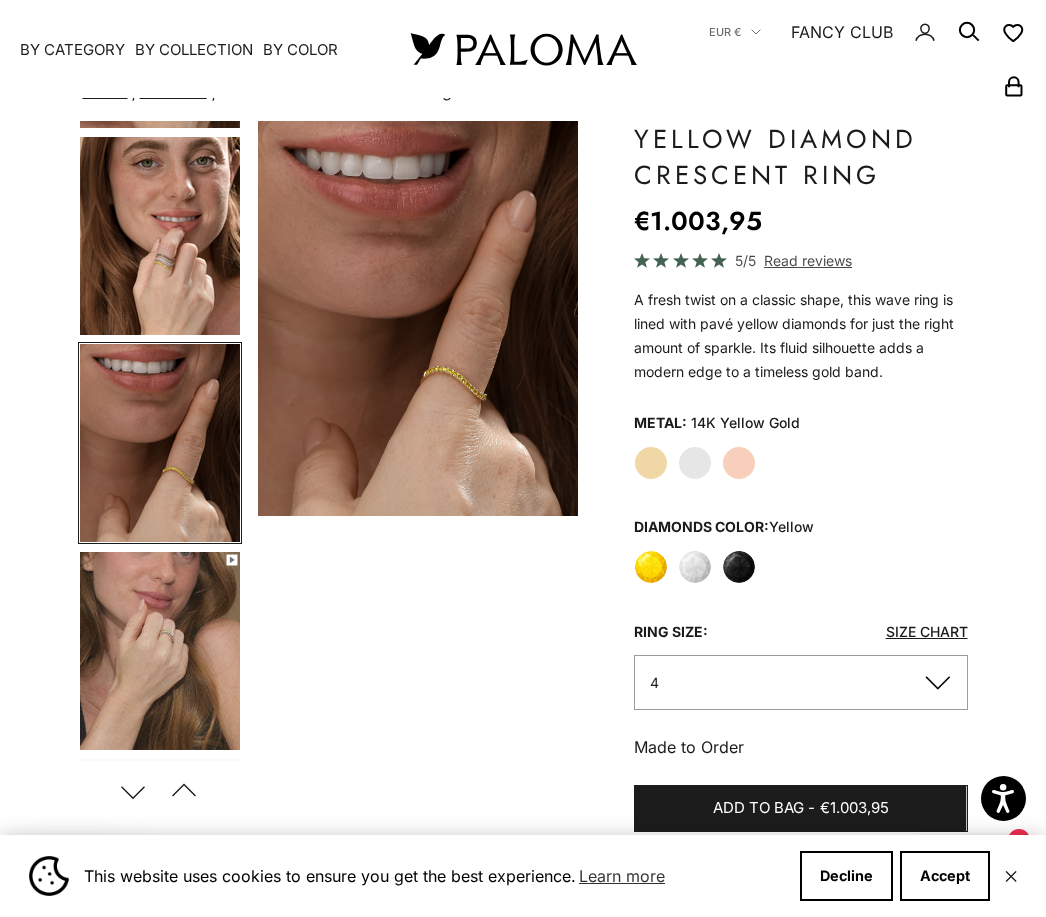click at bounding box center (160, 651) 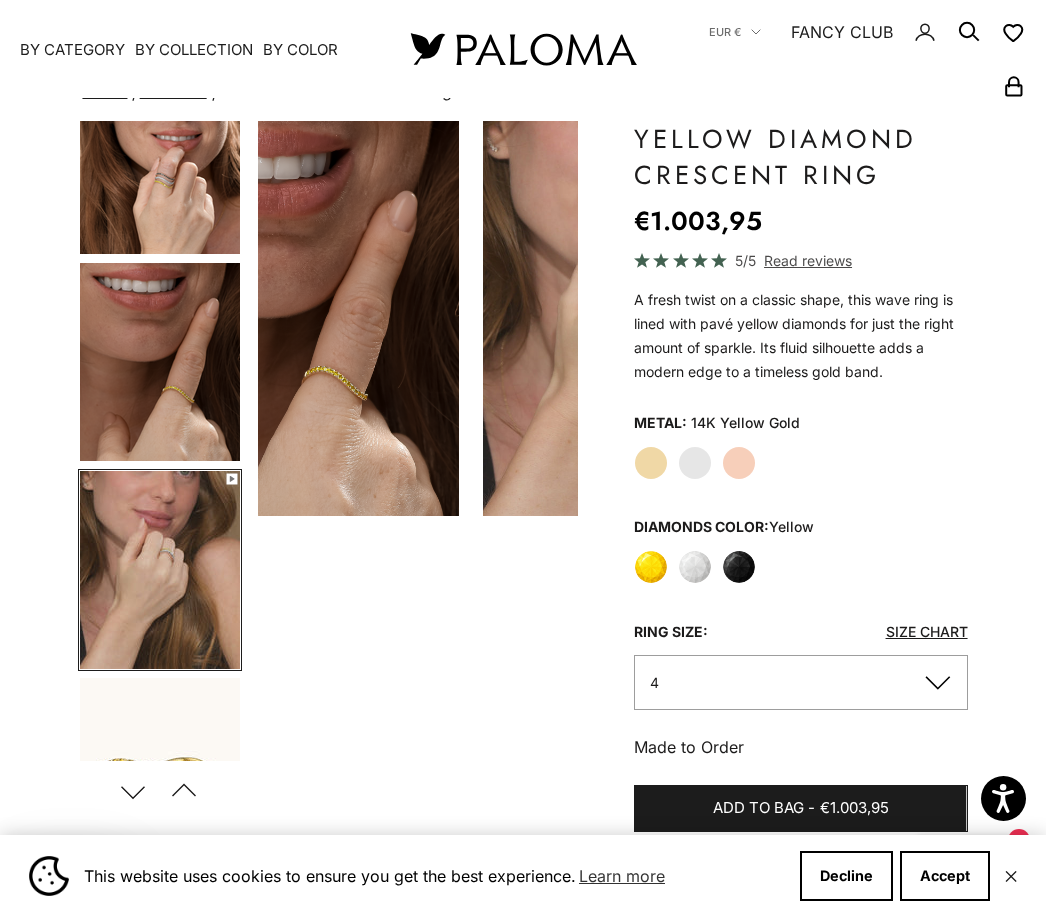 scroll, scrollTop: 581, scrollLeft: 0, axis: vertical 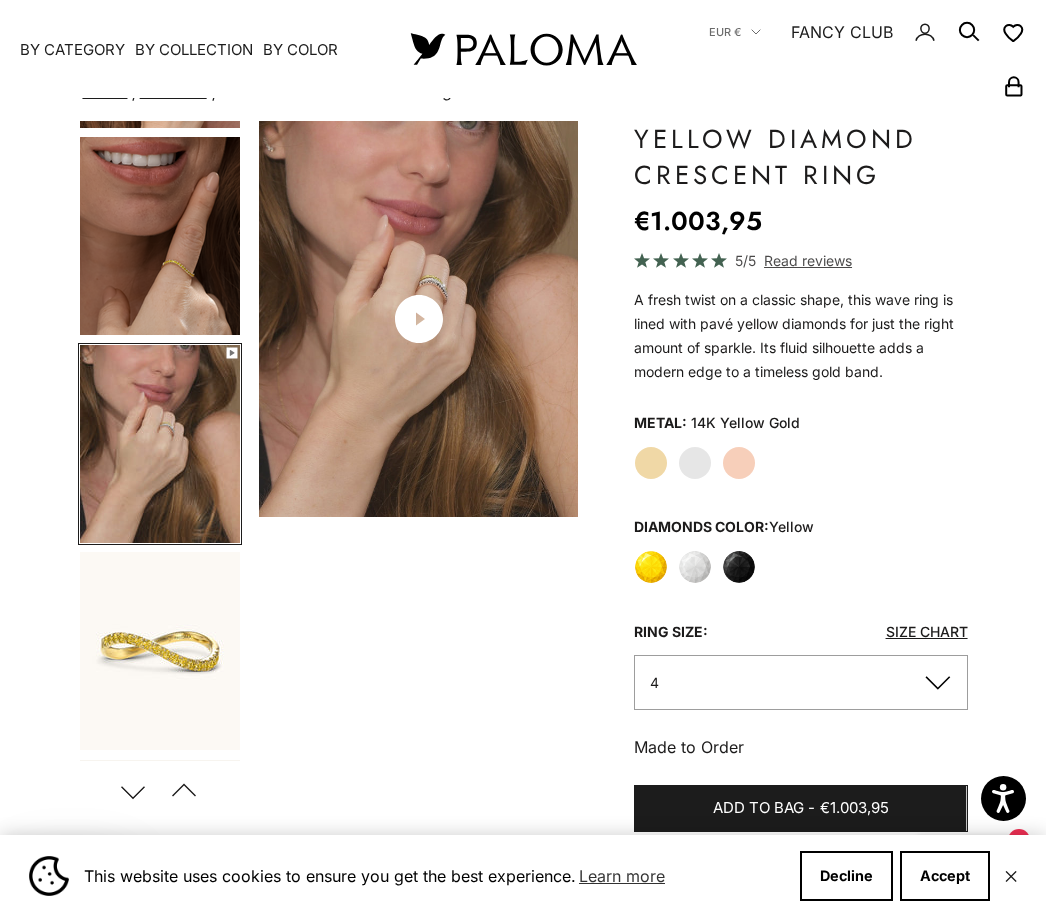 click 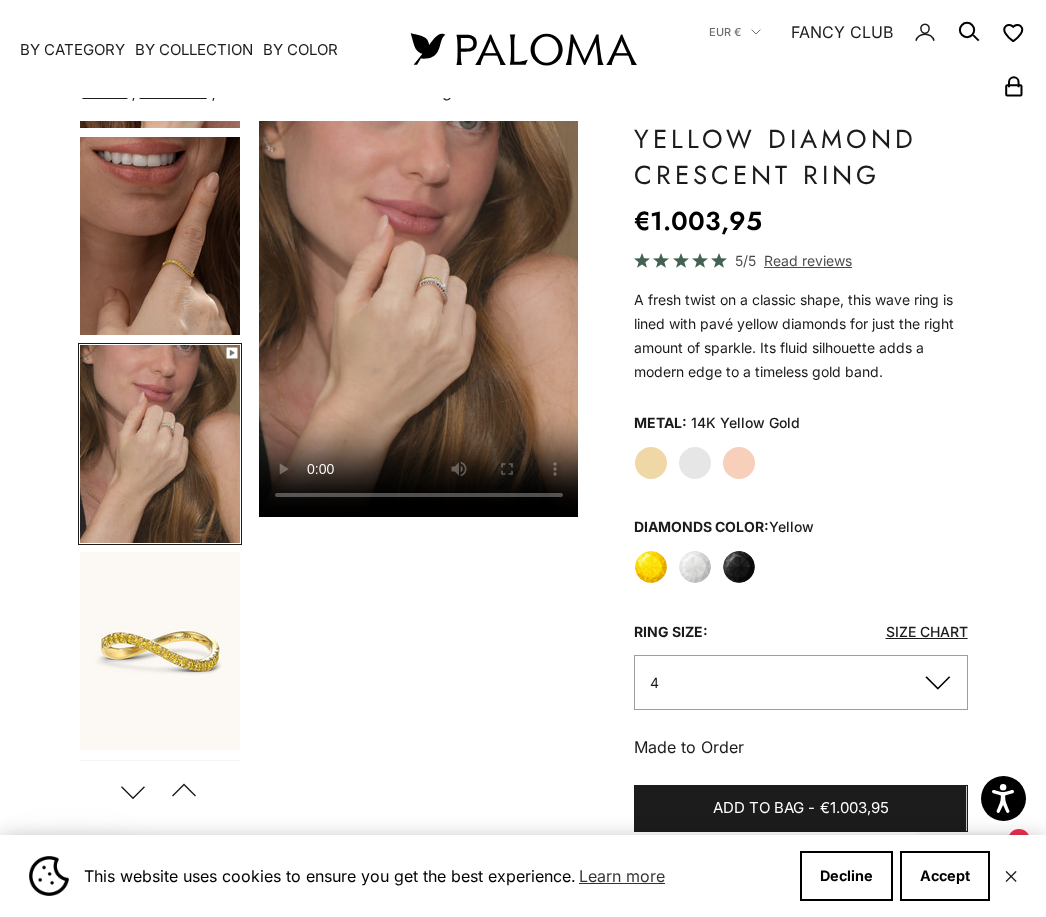 click at bounding box center [419, 319] 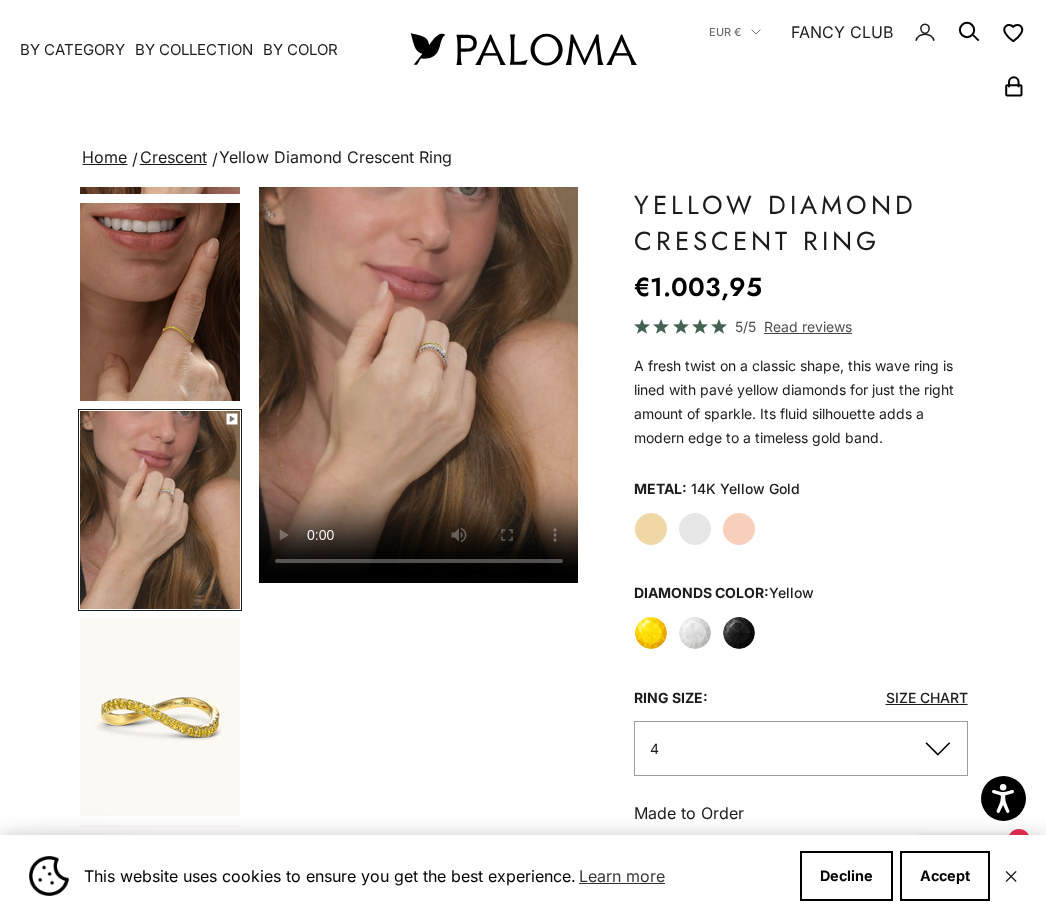 scroll, scrollTop: 0, scrollLeft: 0, axis: both 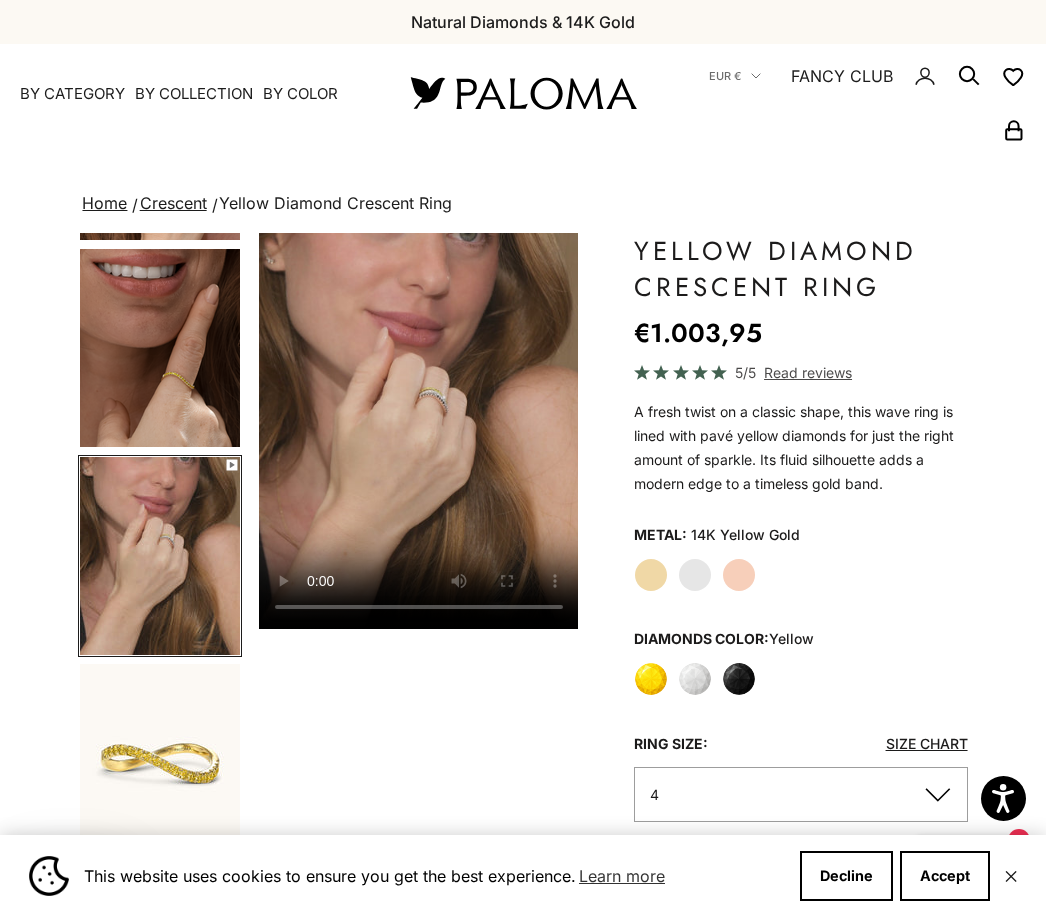 click on "By Category" at bounding box center [72, 94] 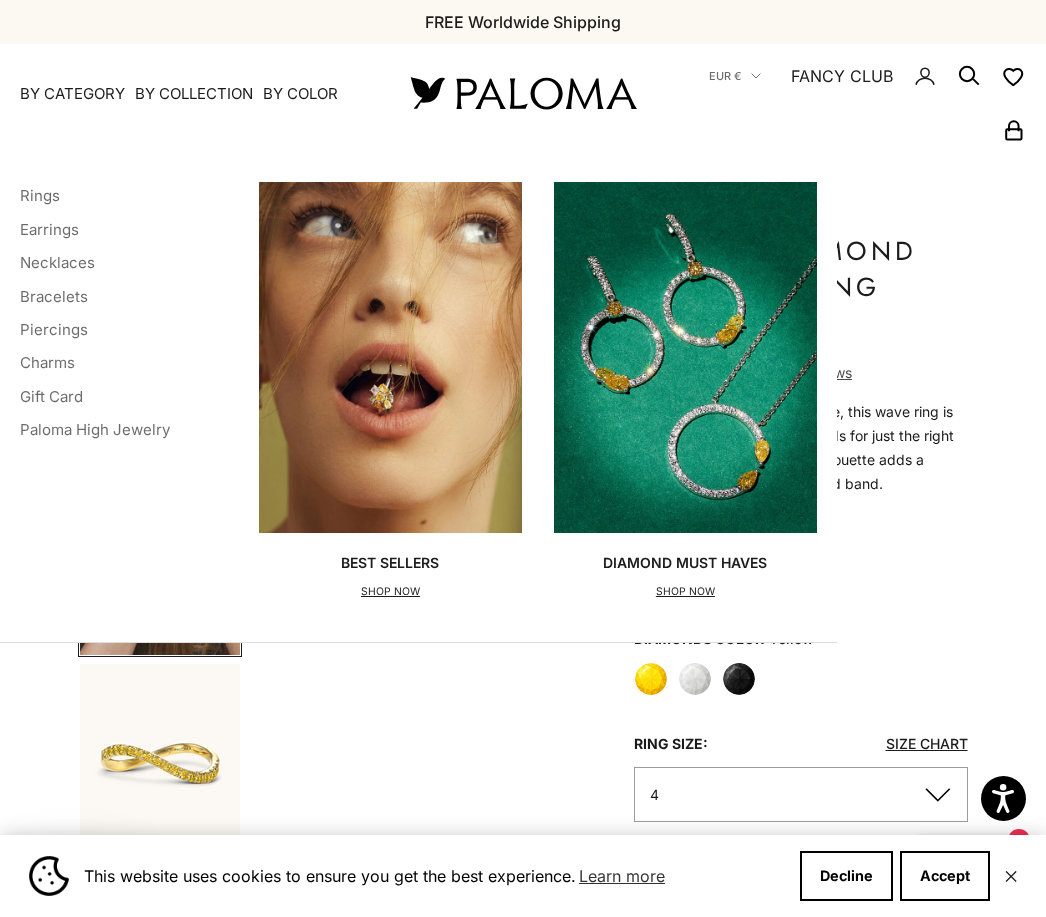 click on "Rings" at bounding box center (40, 195) 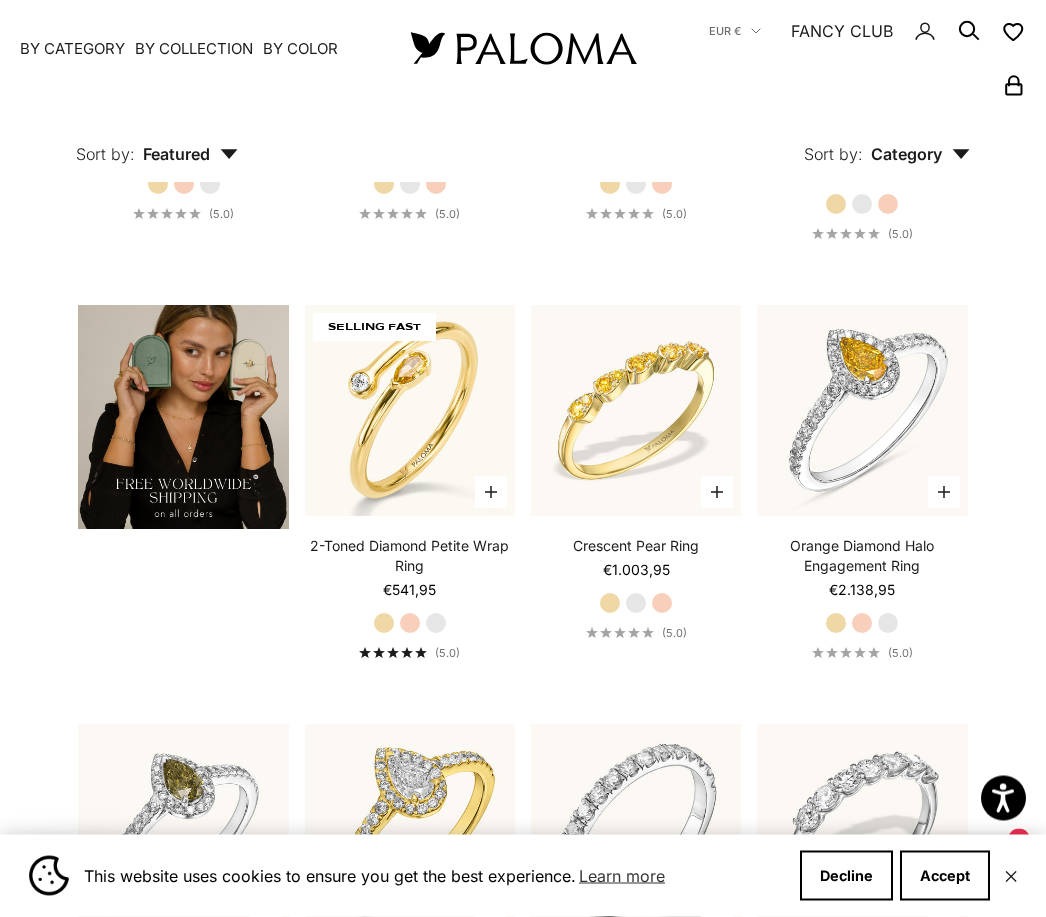 scroll, scrollTop: 2917, scrollLeft: 0, axis: vertical 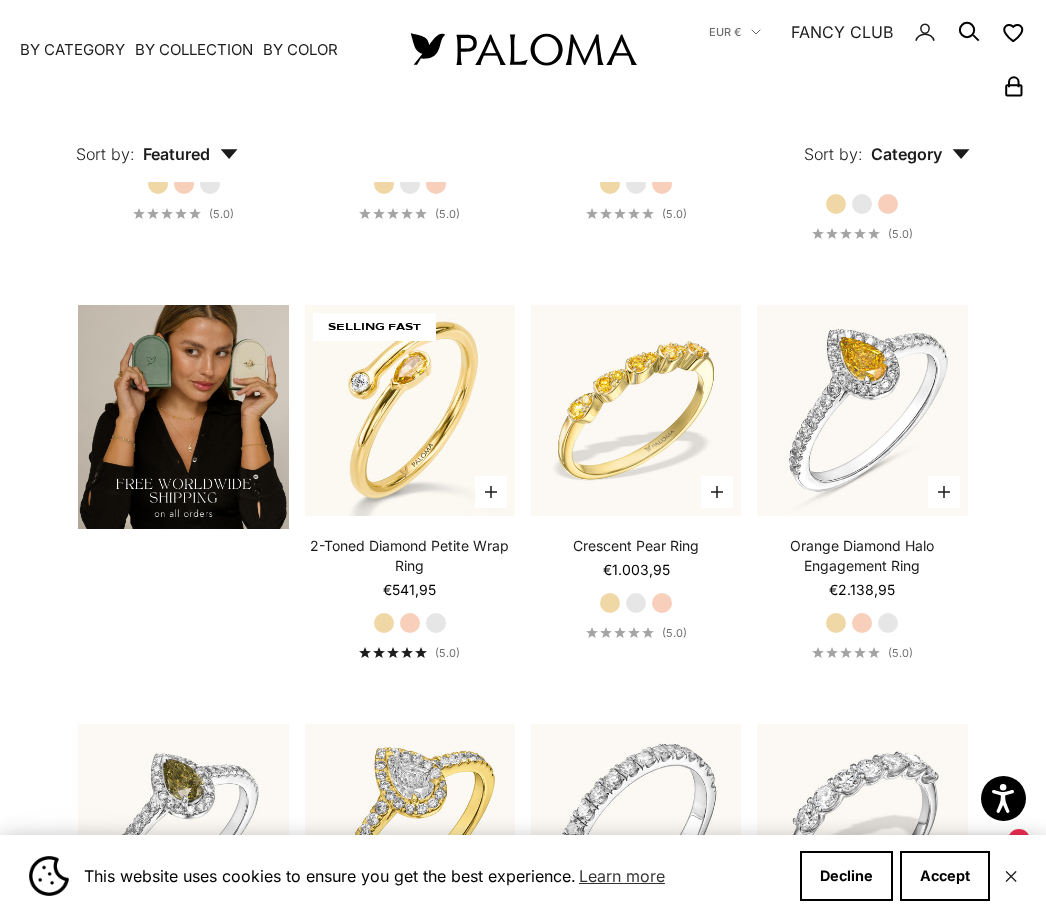 click at bounding box center (409, 410) 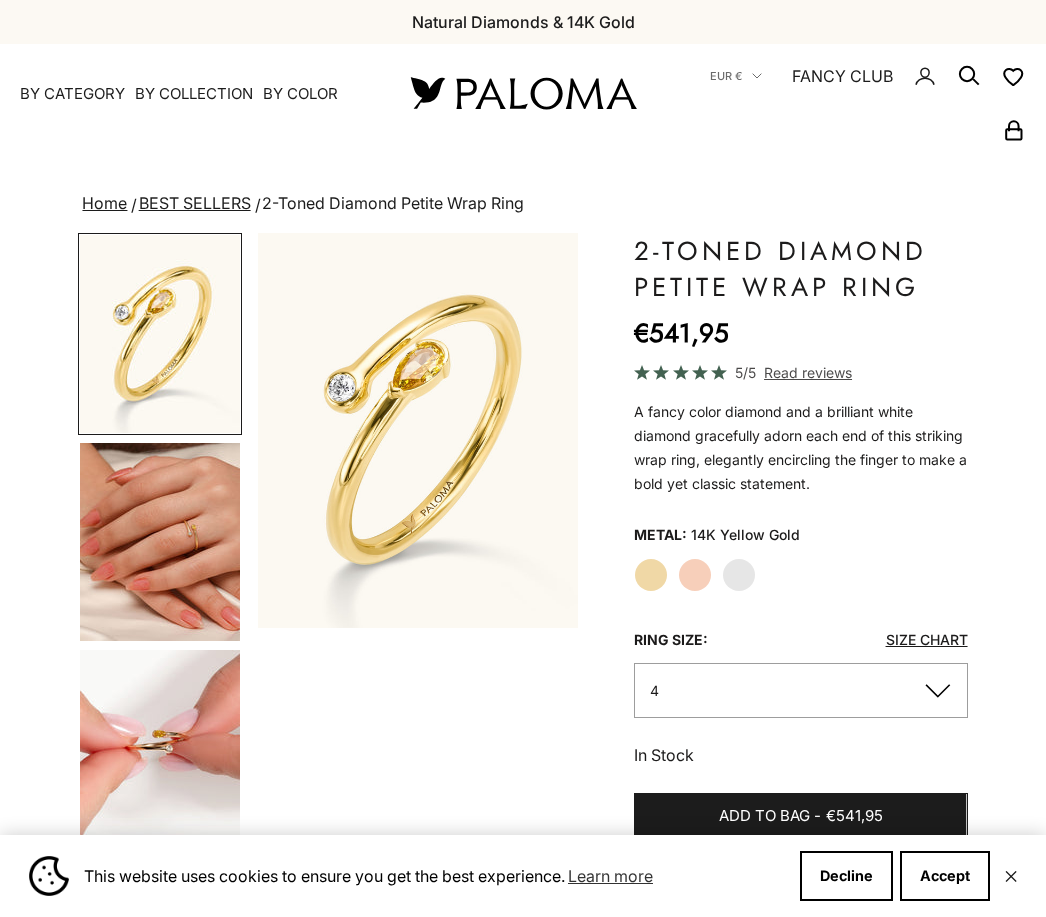 scroll, scrollTop: 0, scrollLeft: 0, axis: both 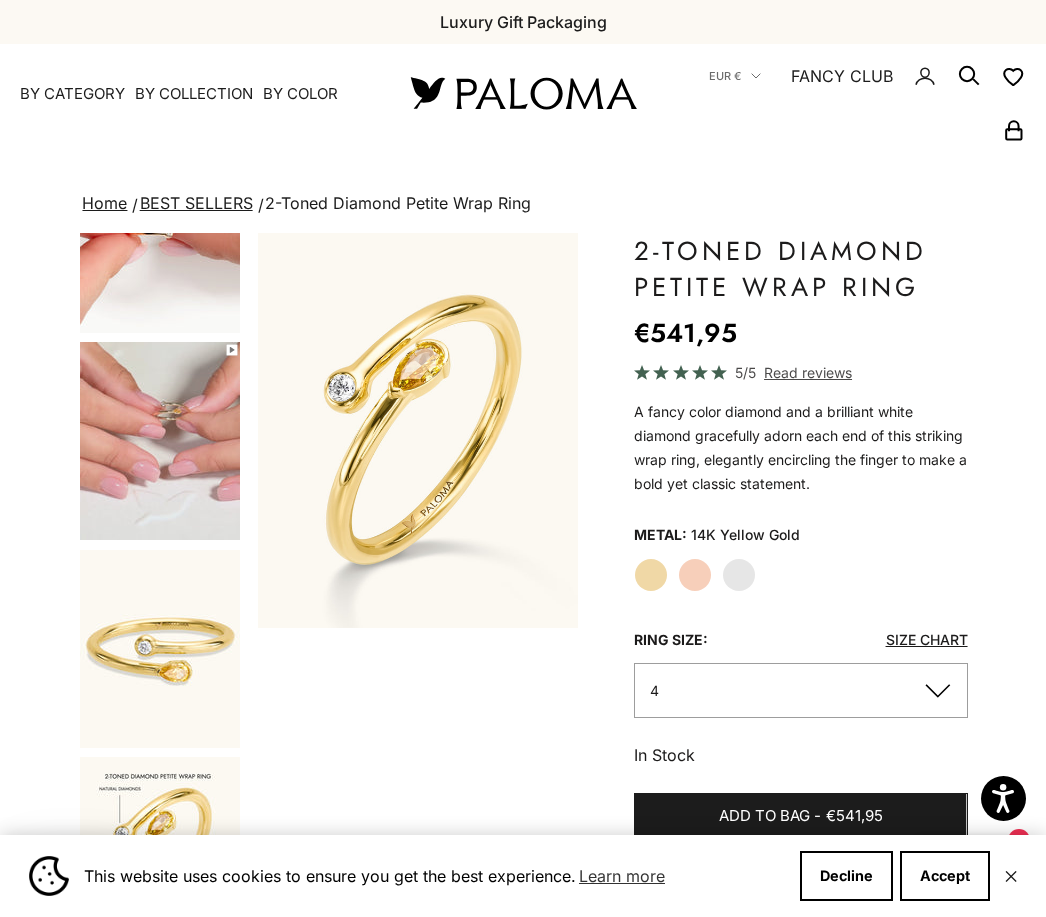 click at bounding box center (160, 441) 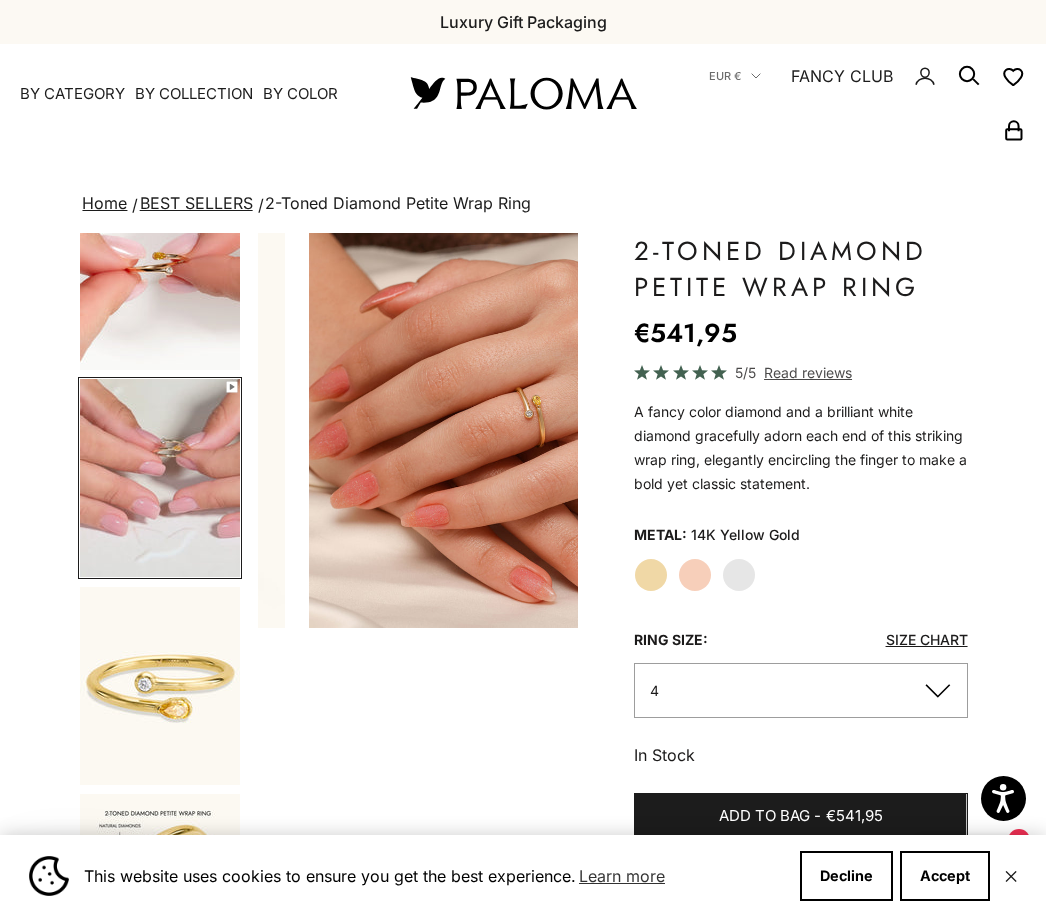scroll, scrollTop: 415, scrollLeft: 0, axis: vertical 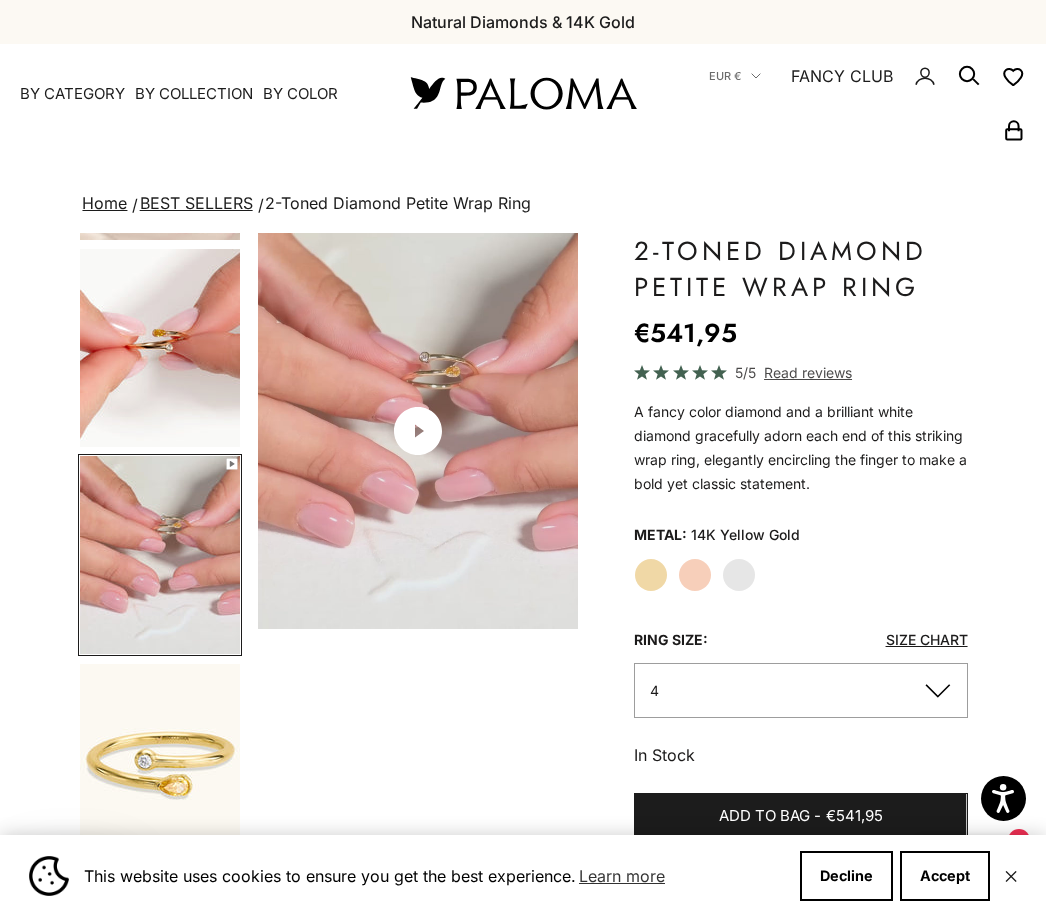 click at bounding box center [160, 348] 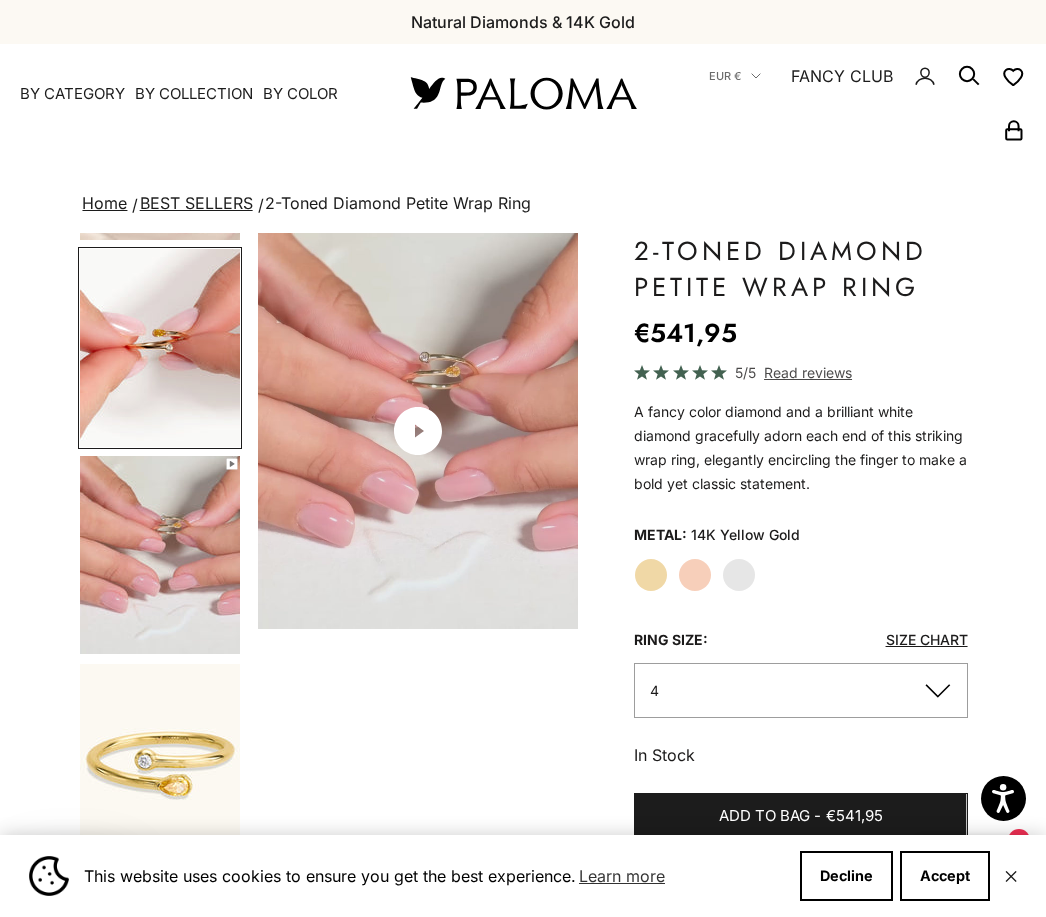 scroll, scrollTop: 243, scrollLeft: 0, axis: vertical 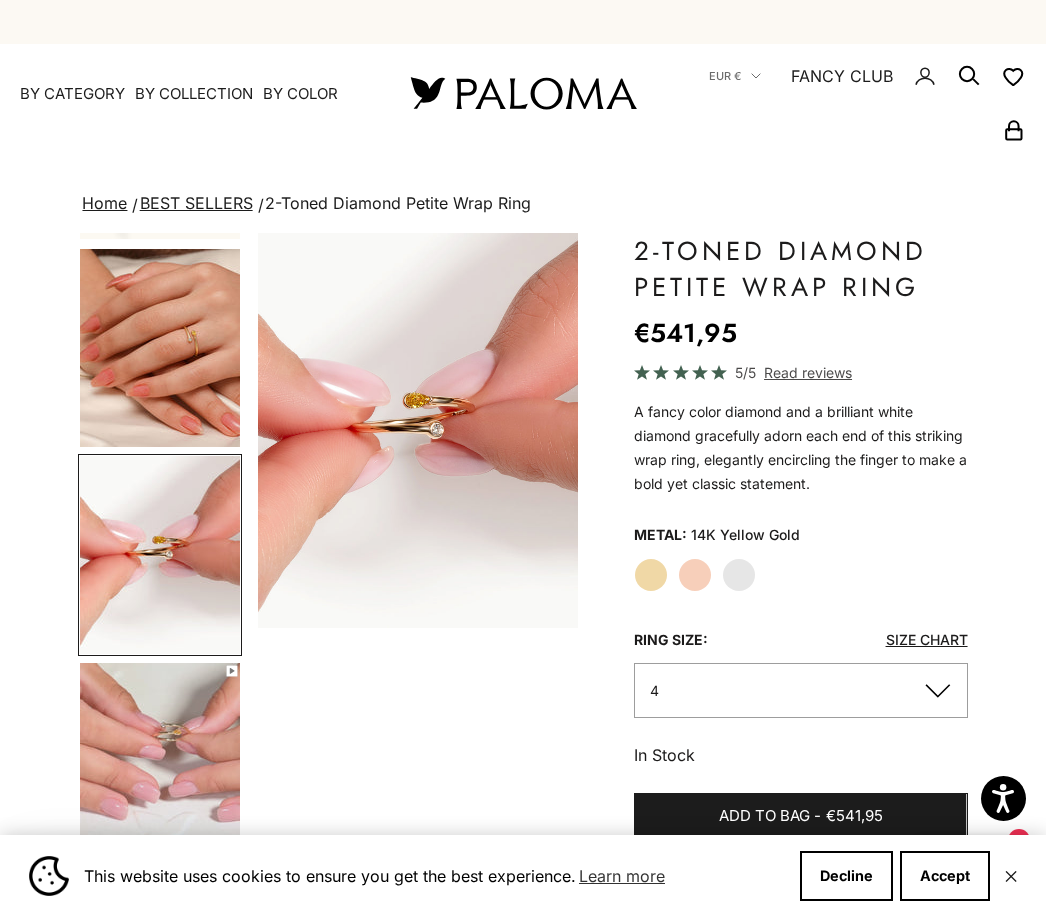 click at bounding box center (160, 348) 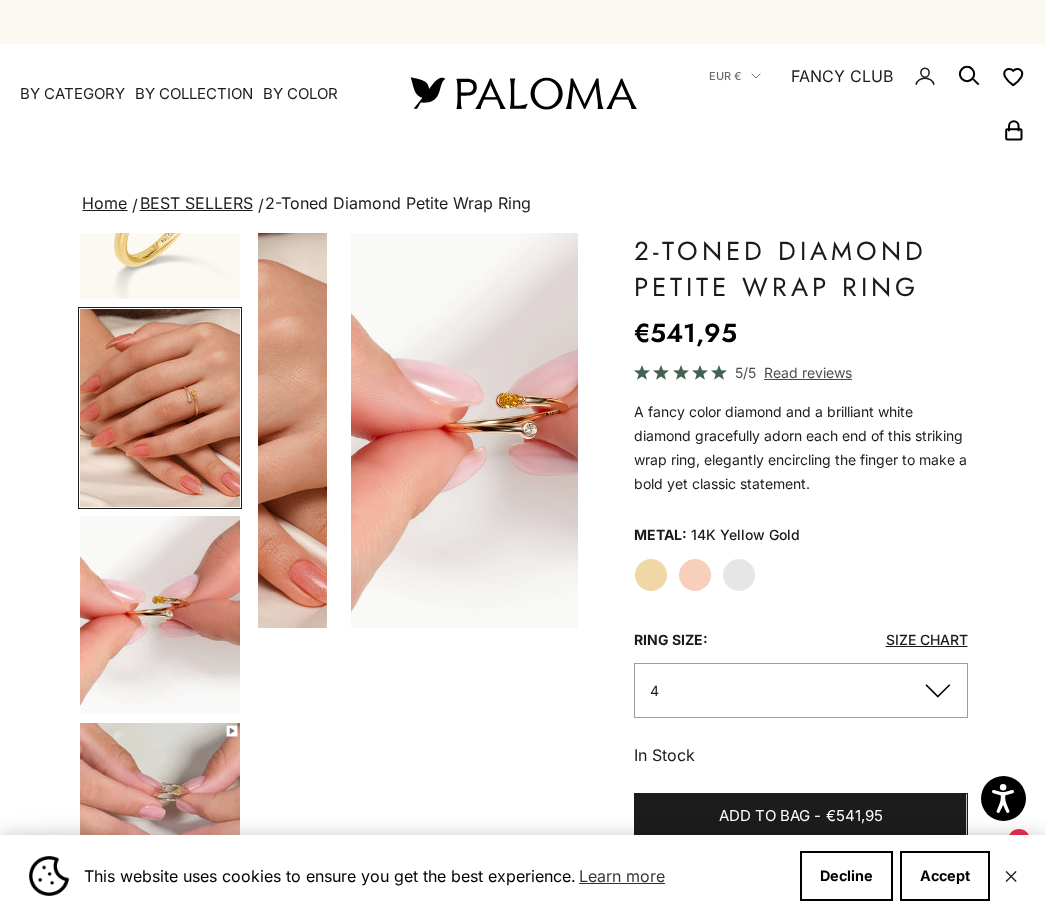 scroll, scrollTop: 25, scrollLeft: 0, axis: vertical 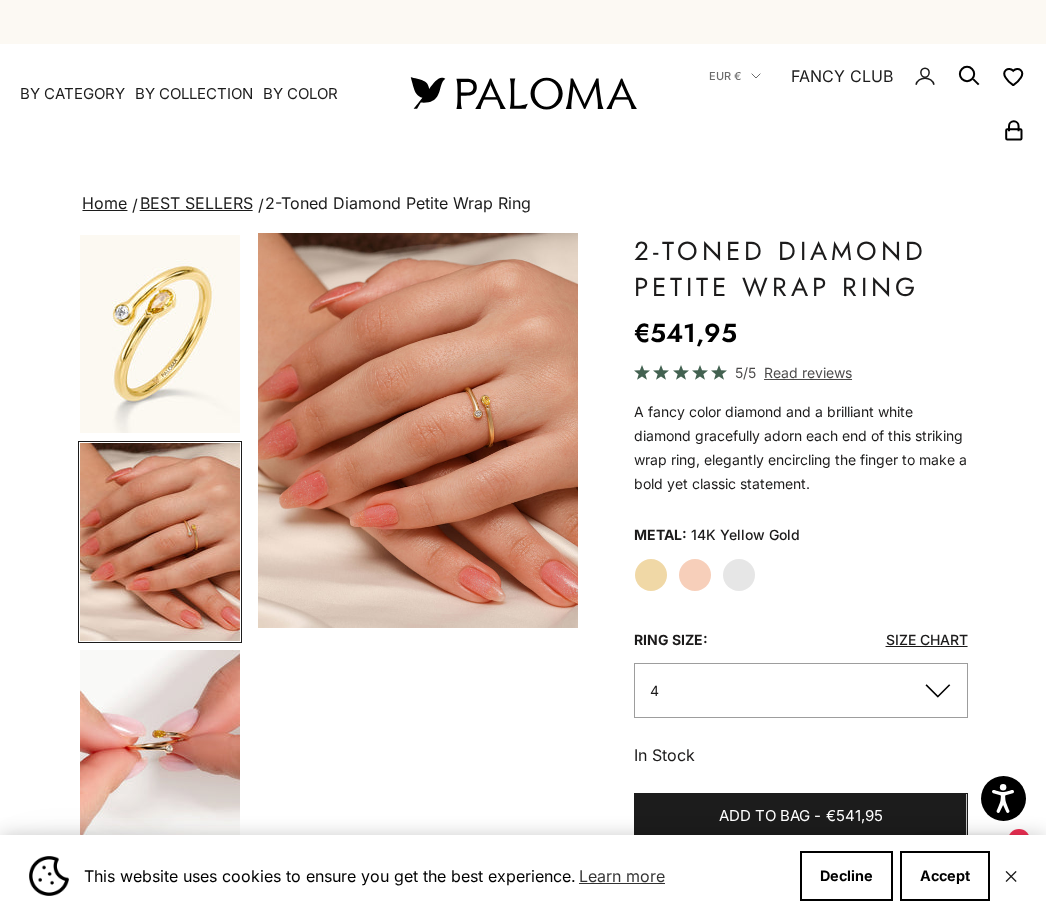 click on "By Category" at bounding box center [72, 94] 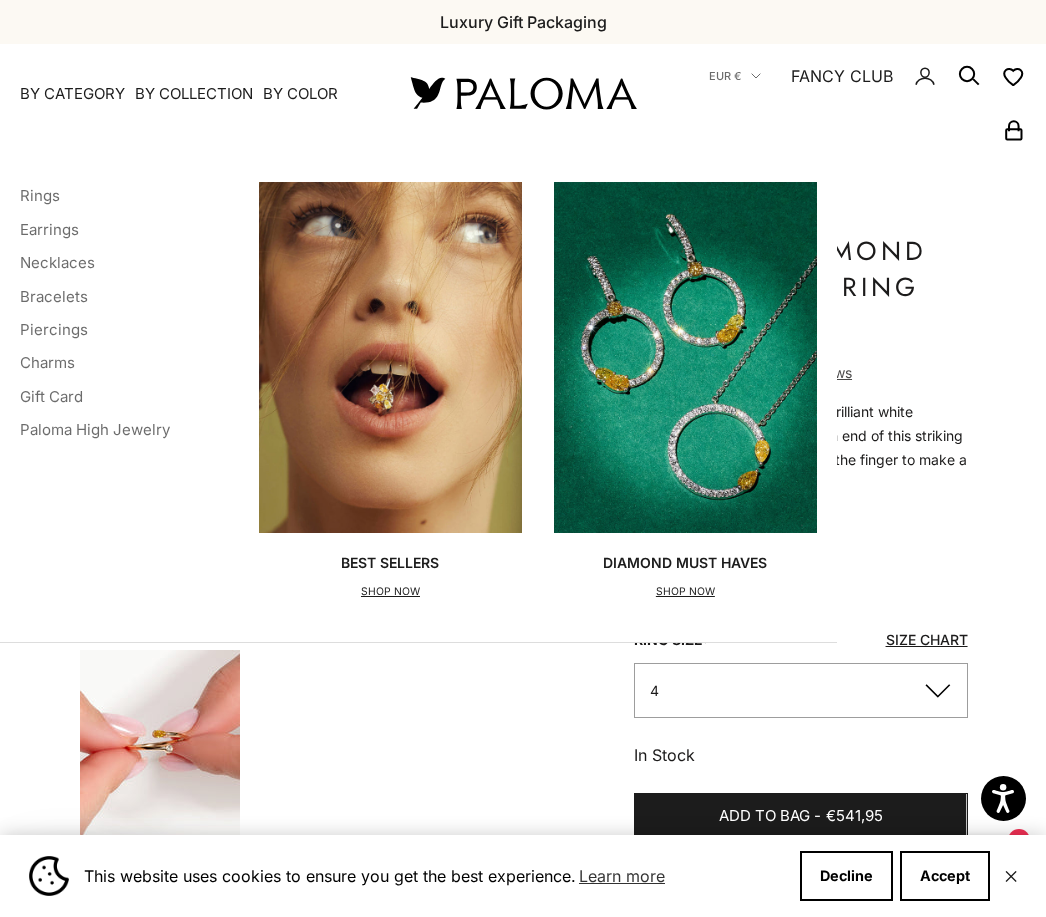 click on "Rings" at bounding box center (40, 195) 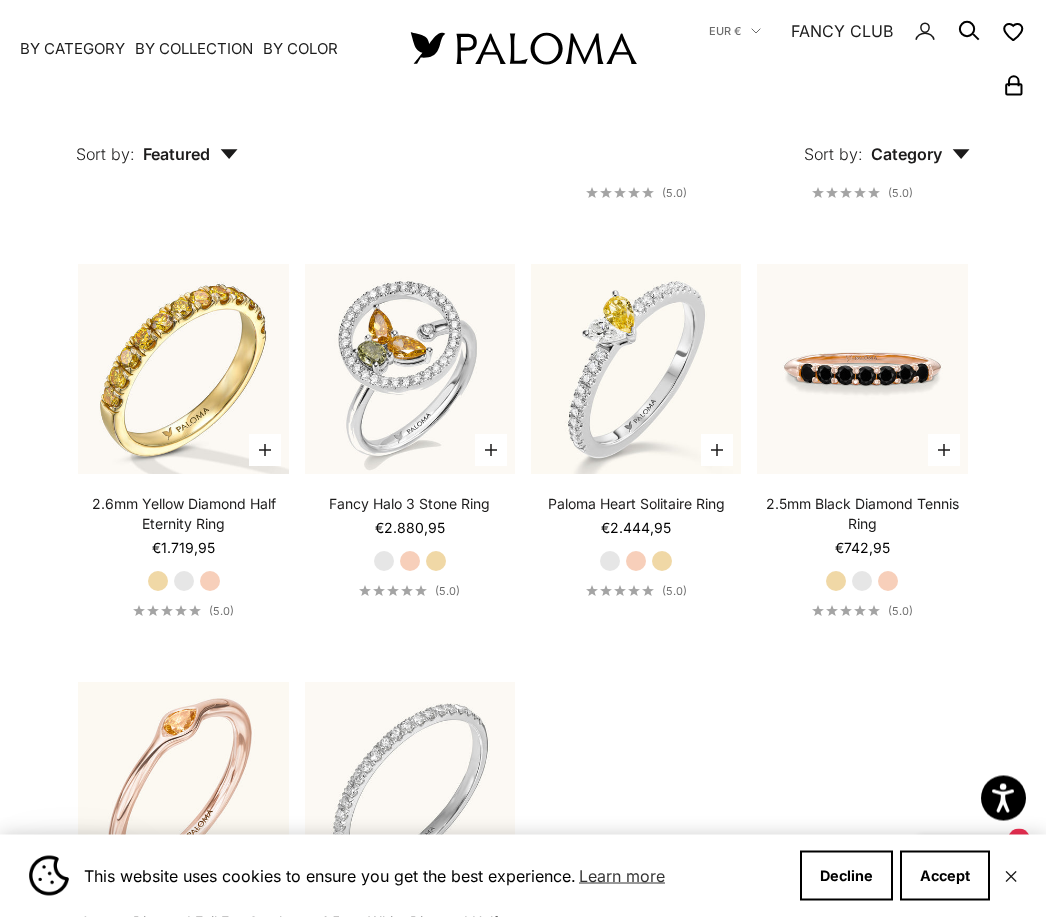 scroll, scrollTop: 4633, scrollLeft: 0, axis: vertical 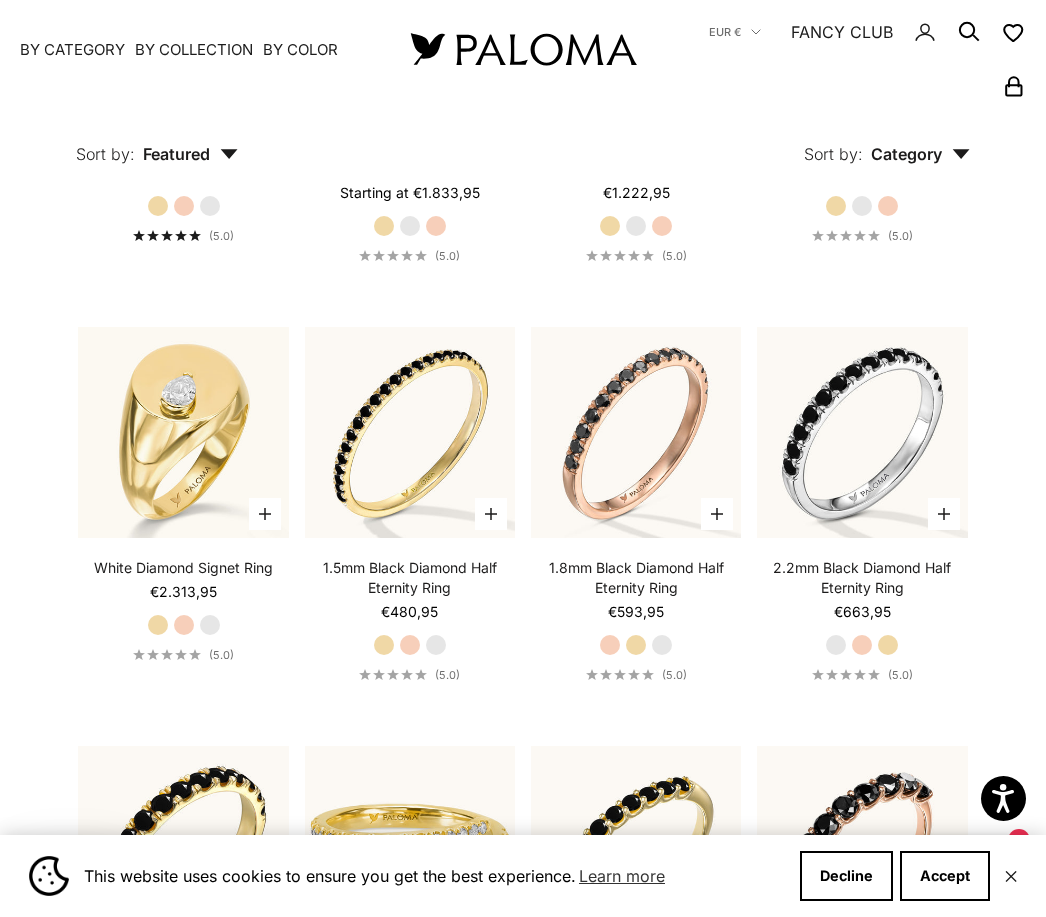 click on "By Category" at bounding box center [72, 49] 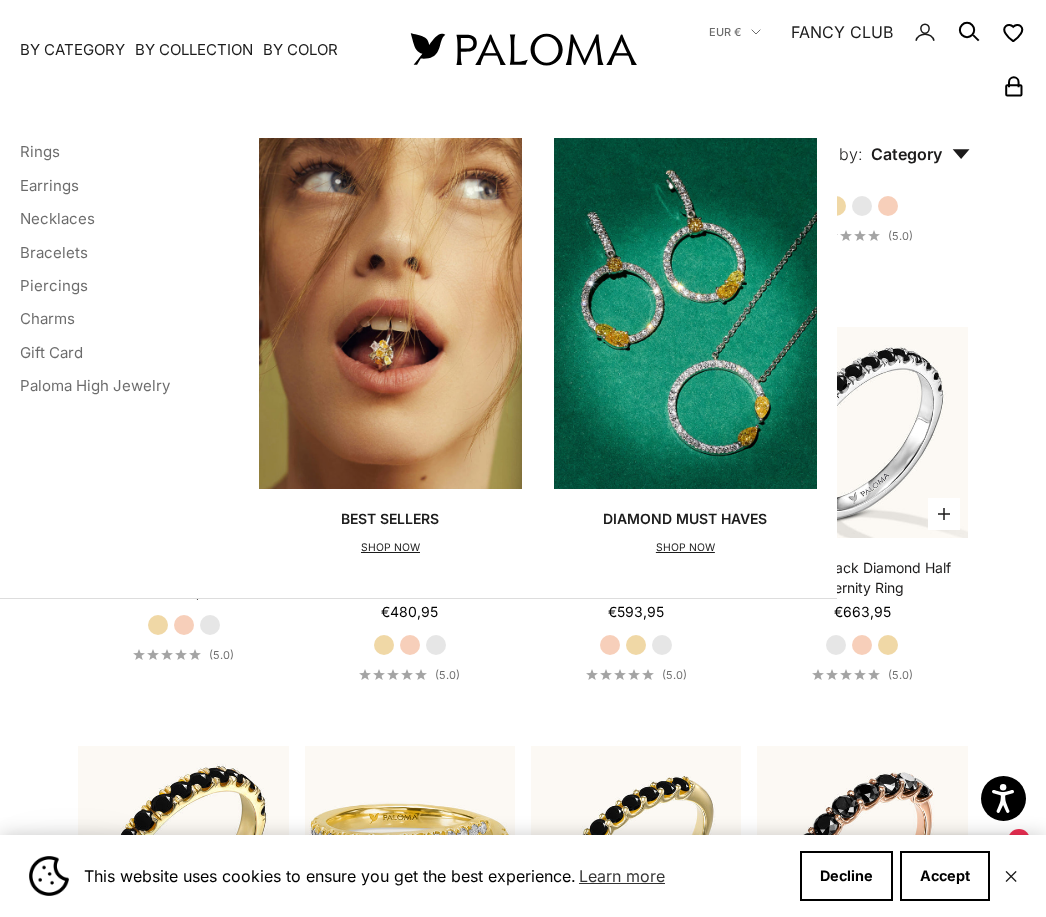 click on "Bracelets" at bounding box center (54, 251) 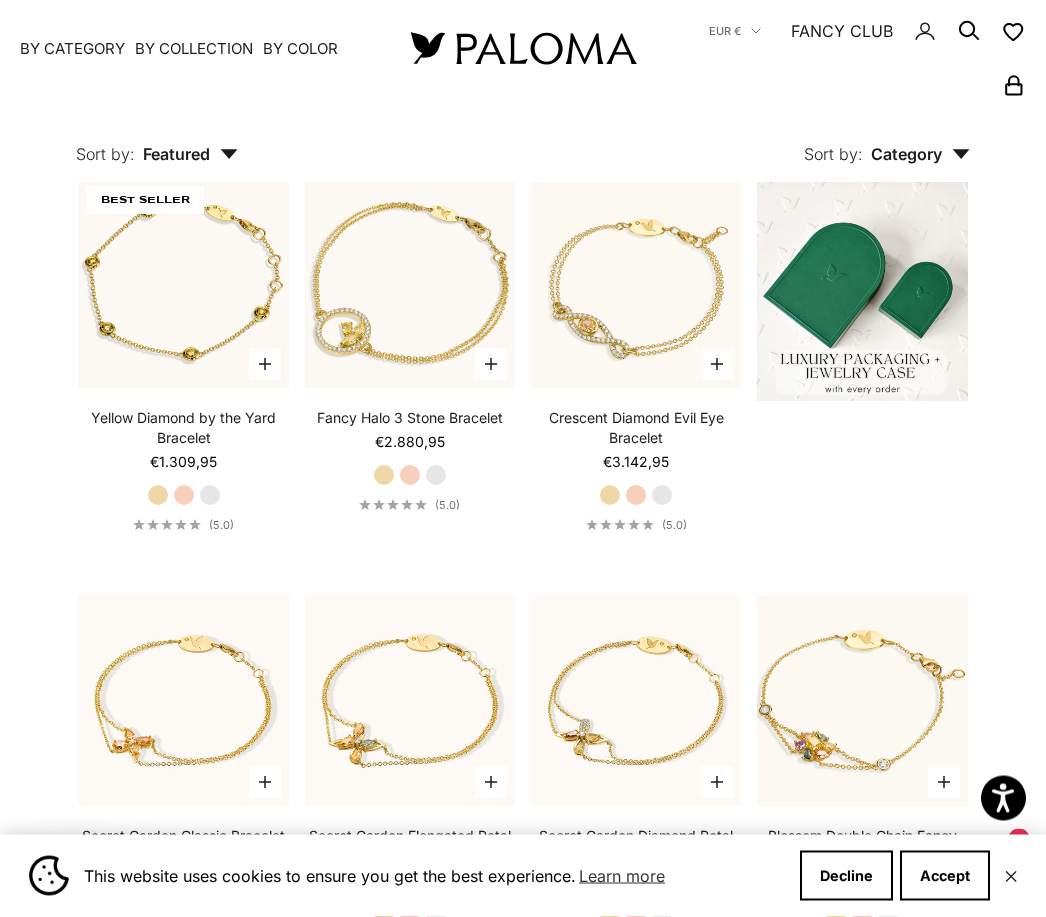 scroll, scrollTop: 528, scrollLeft: 0, axis: vertical 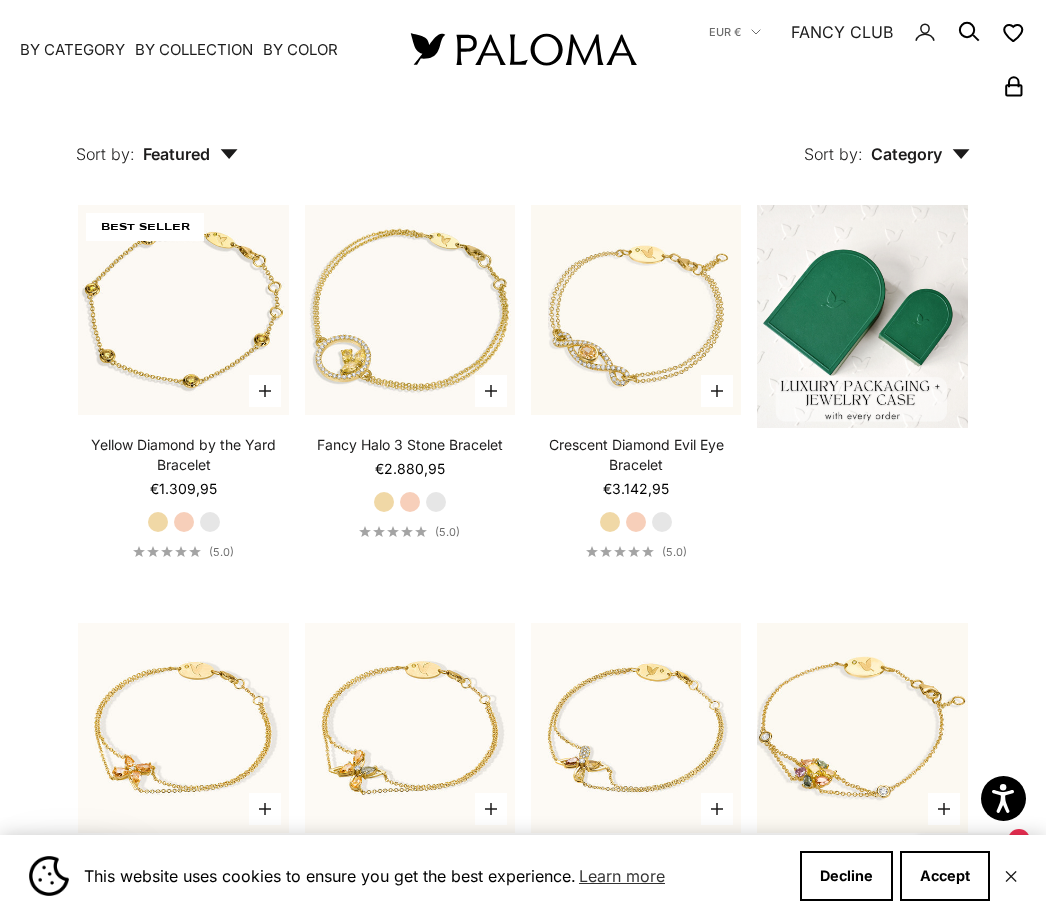 click on "By Category" at bounding box center (72, 49) 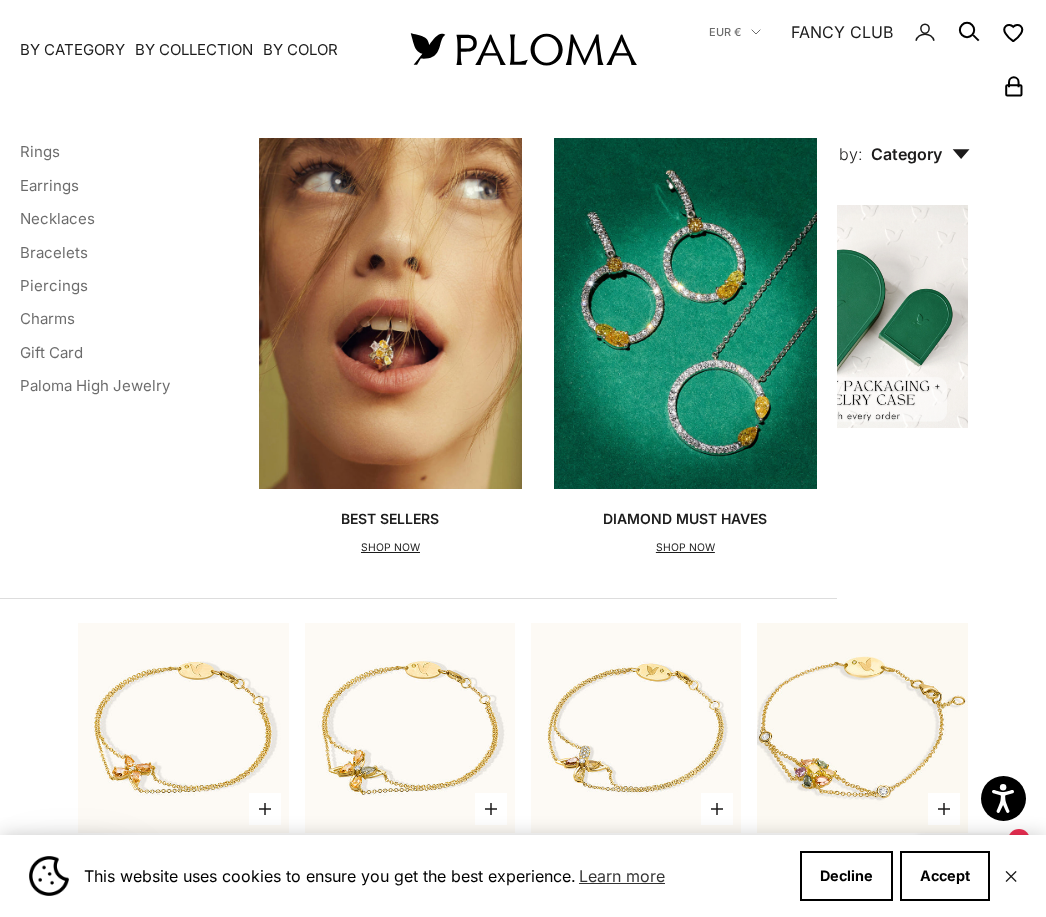 click on "Earrings" at bounding box center (49, 184) 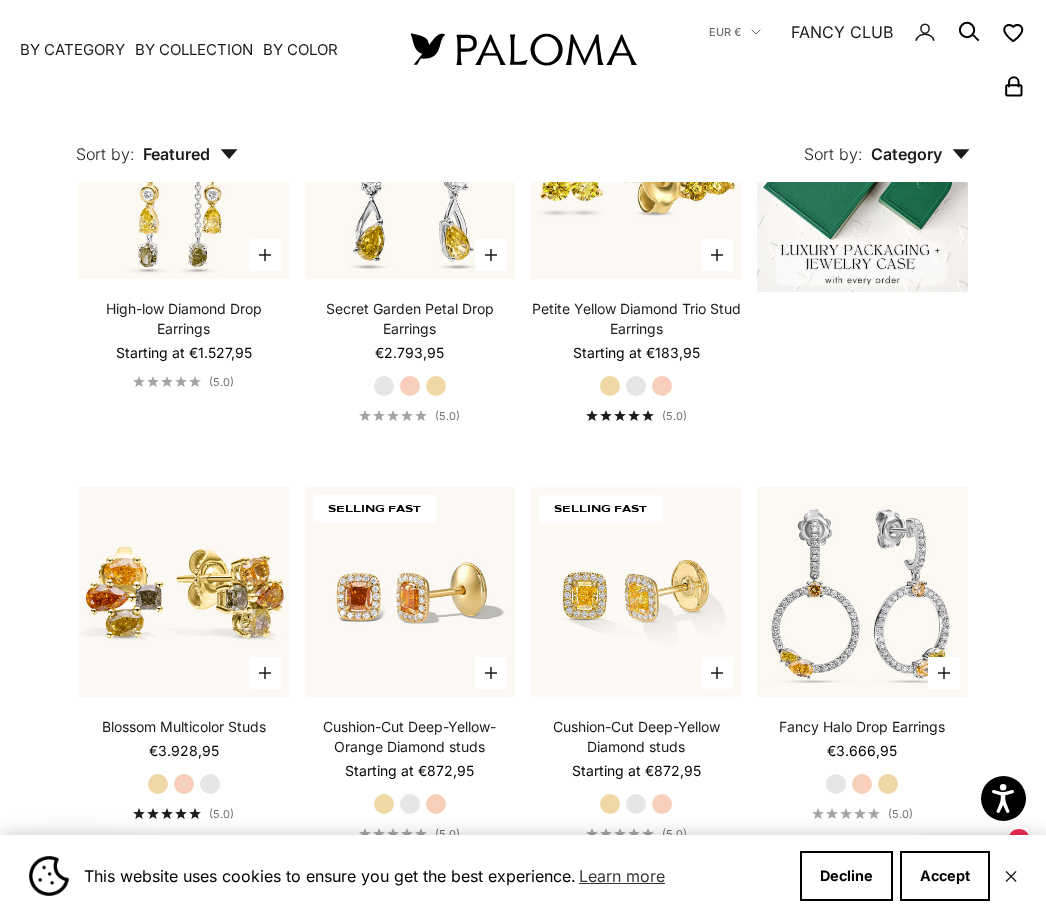 scroll, scrollTop: 661, scrollLeft: 0, axis: vertical 